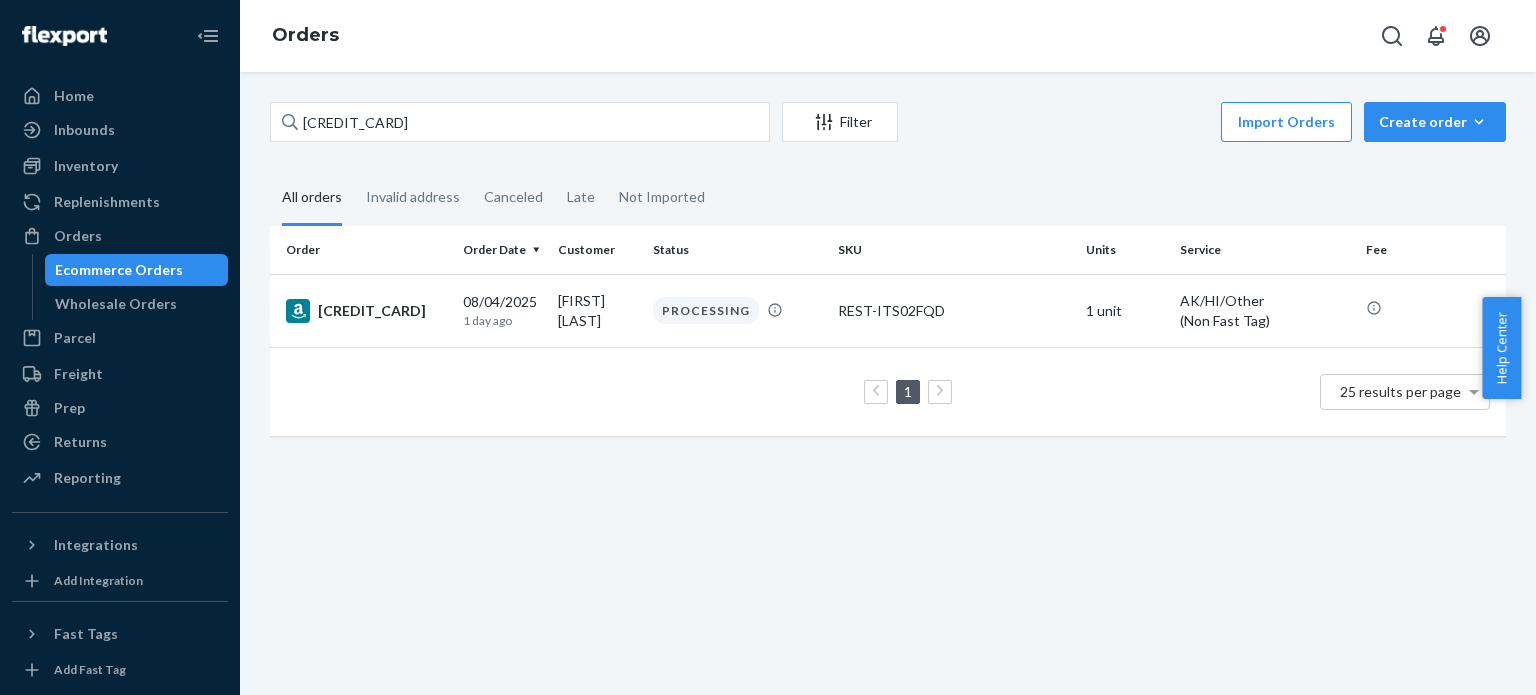 scroll, scrollTop: 0, scrollLeft: 0, axis: both 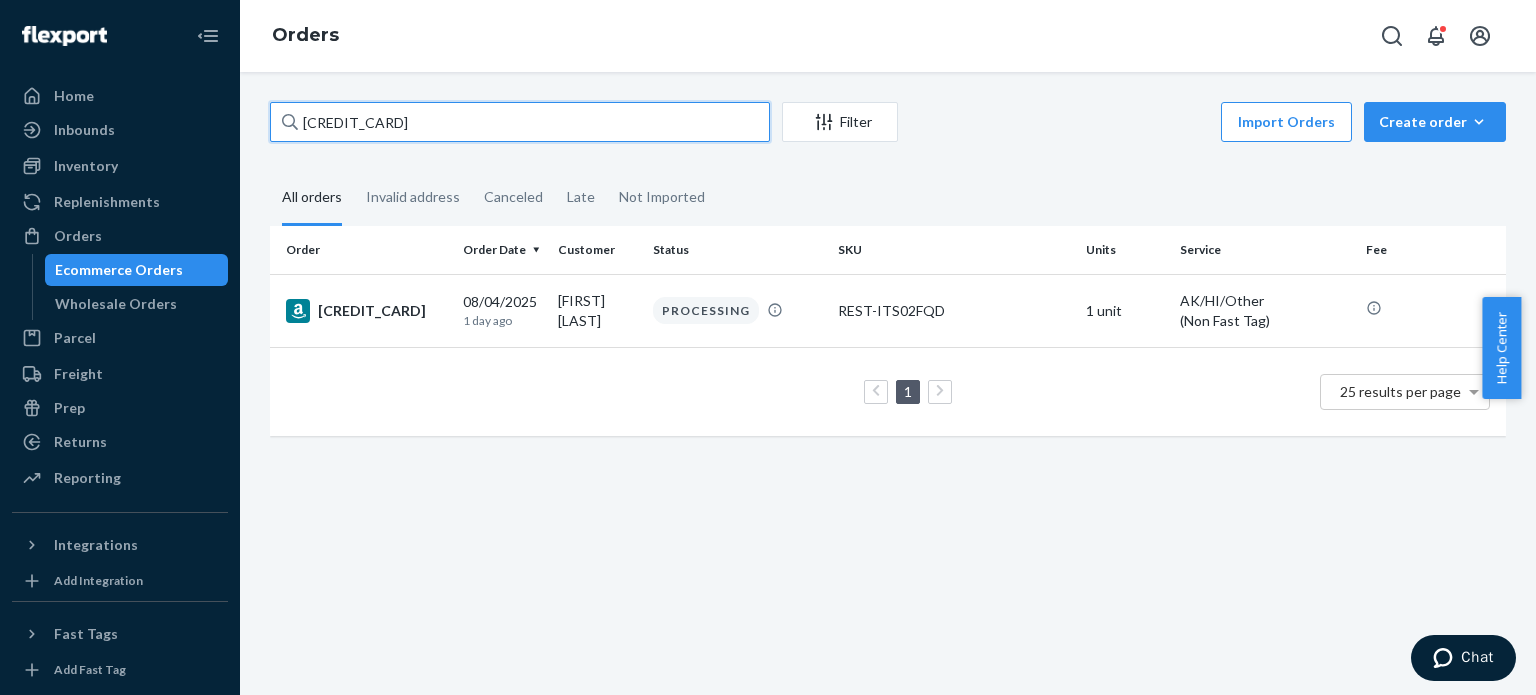 click on "111-6366484-9620232" at bounding box center [520, 122] 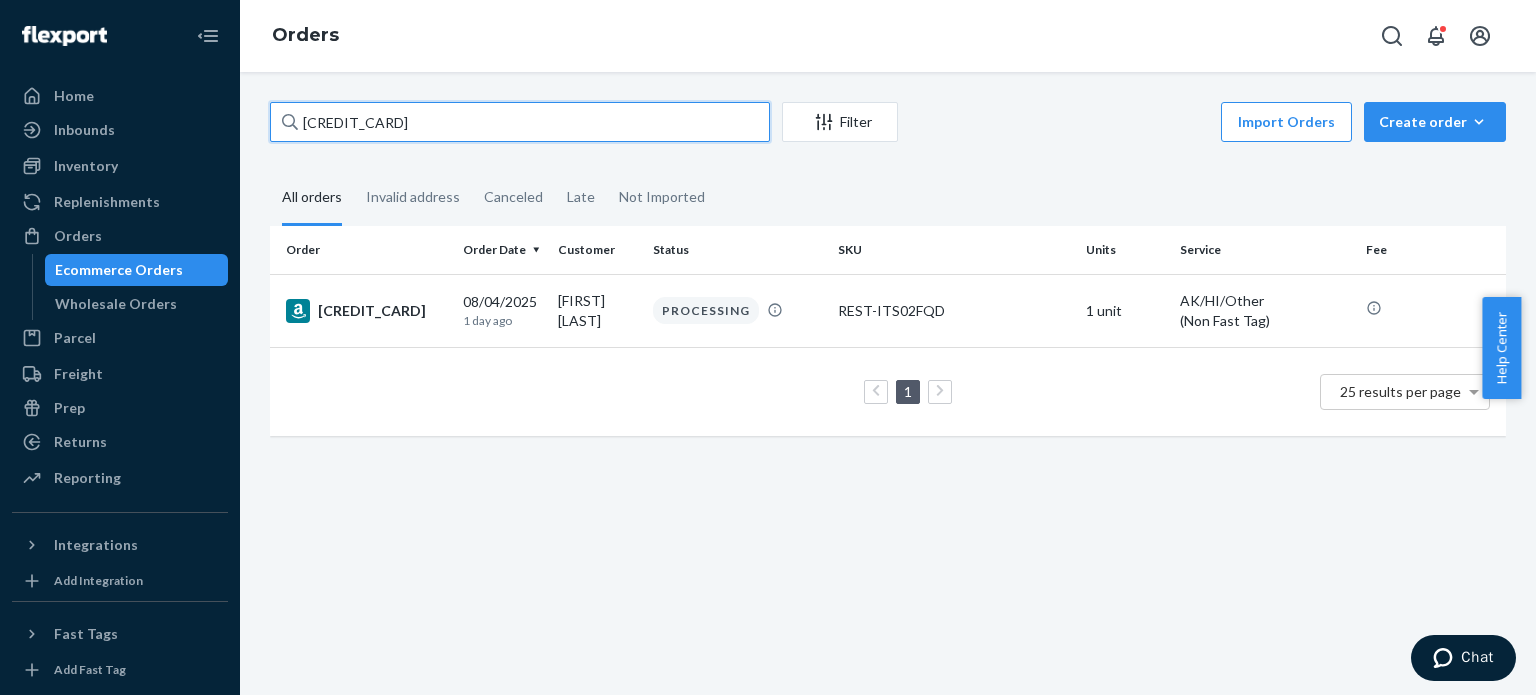 click on "111-6366484-9620232" at bounding box center (520, 122) 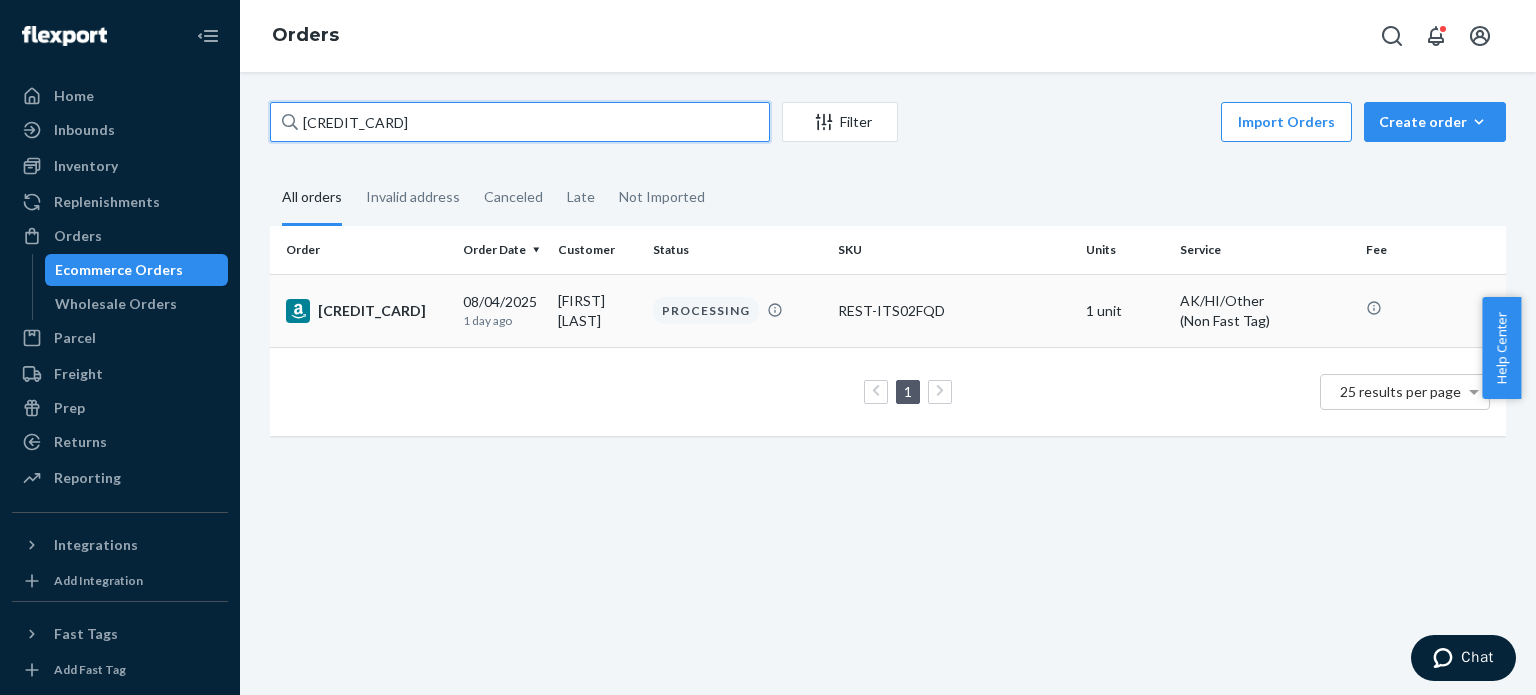 paste on "3-6333399-377944" 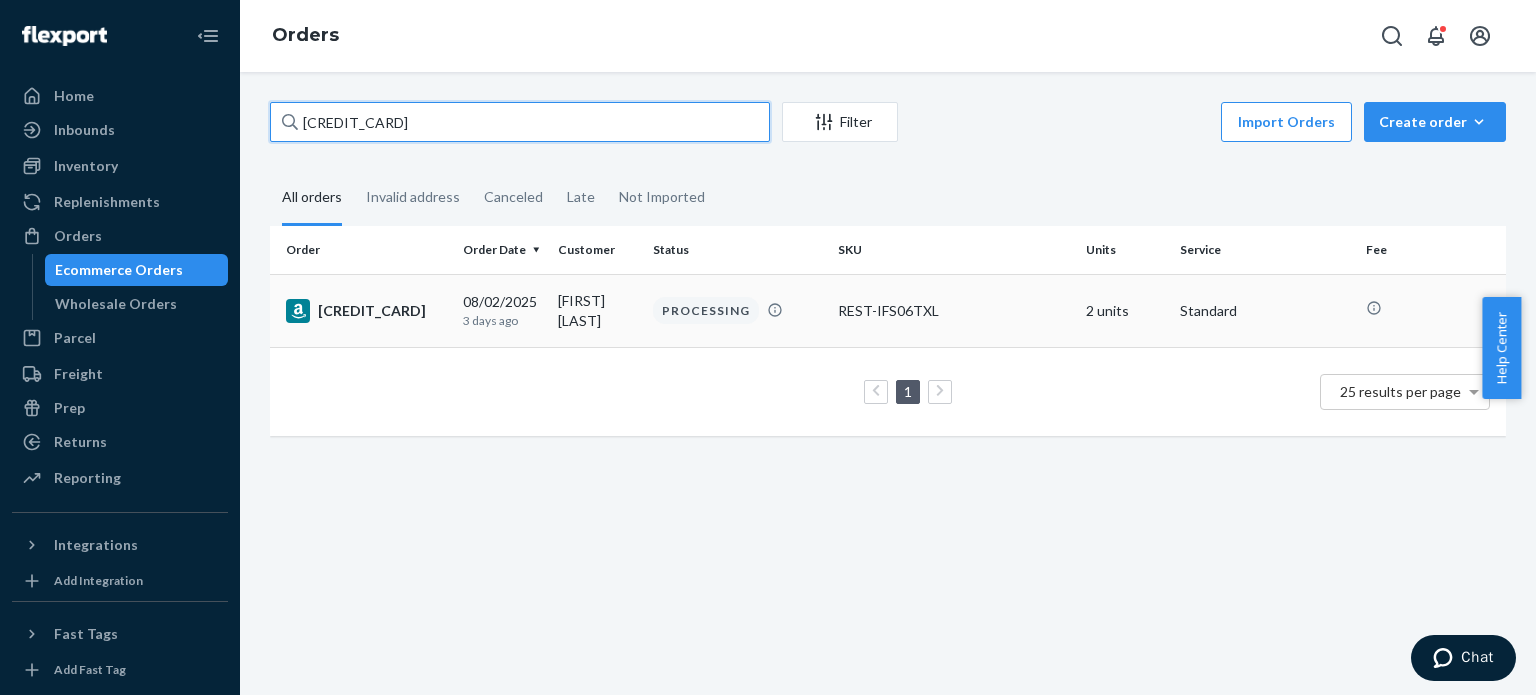 type on "113-6333399-3779442" 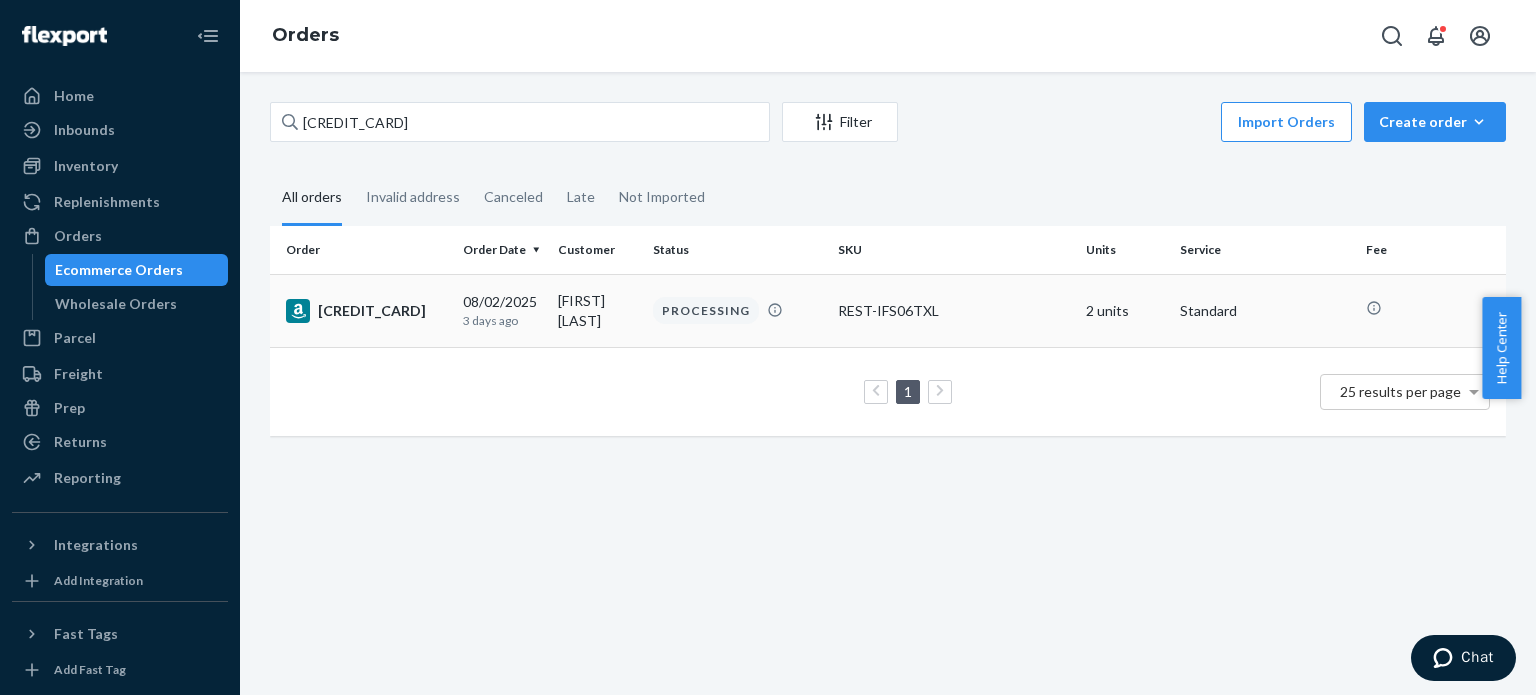 click on "113-6333399-3779442" at bounding box center (366, 311) 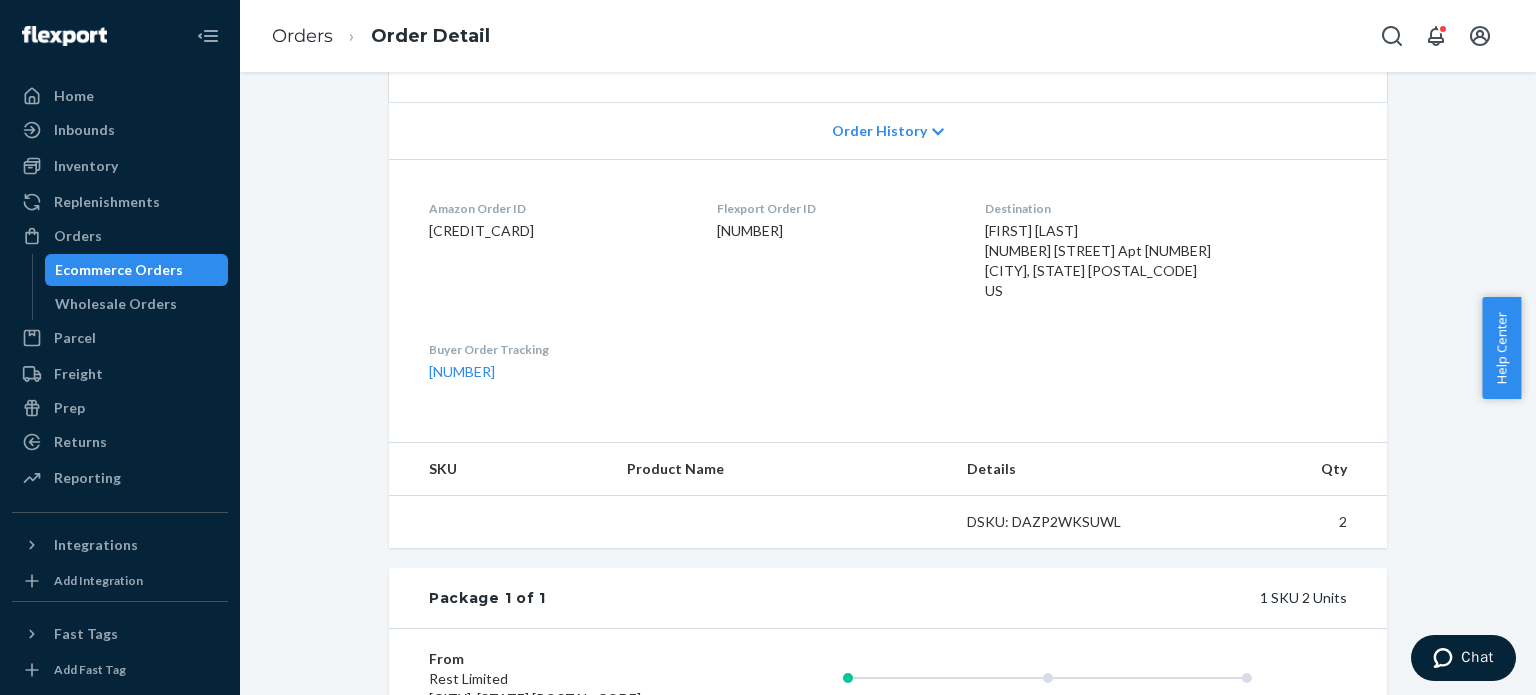 scroll, scrollTop: 639, scrollLeft: 0, axis: vertical 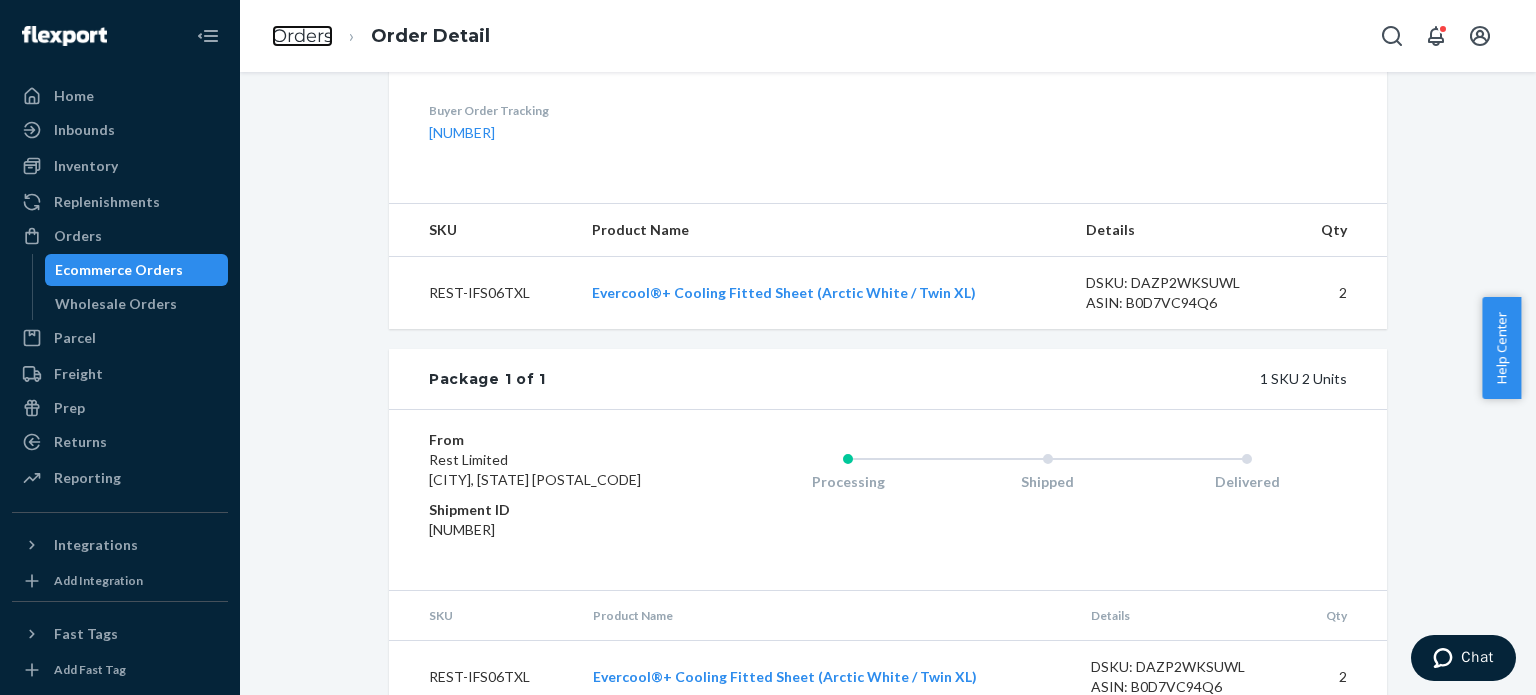 click on "Orders" at bounding box center (302, 36) 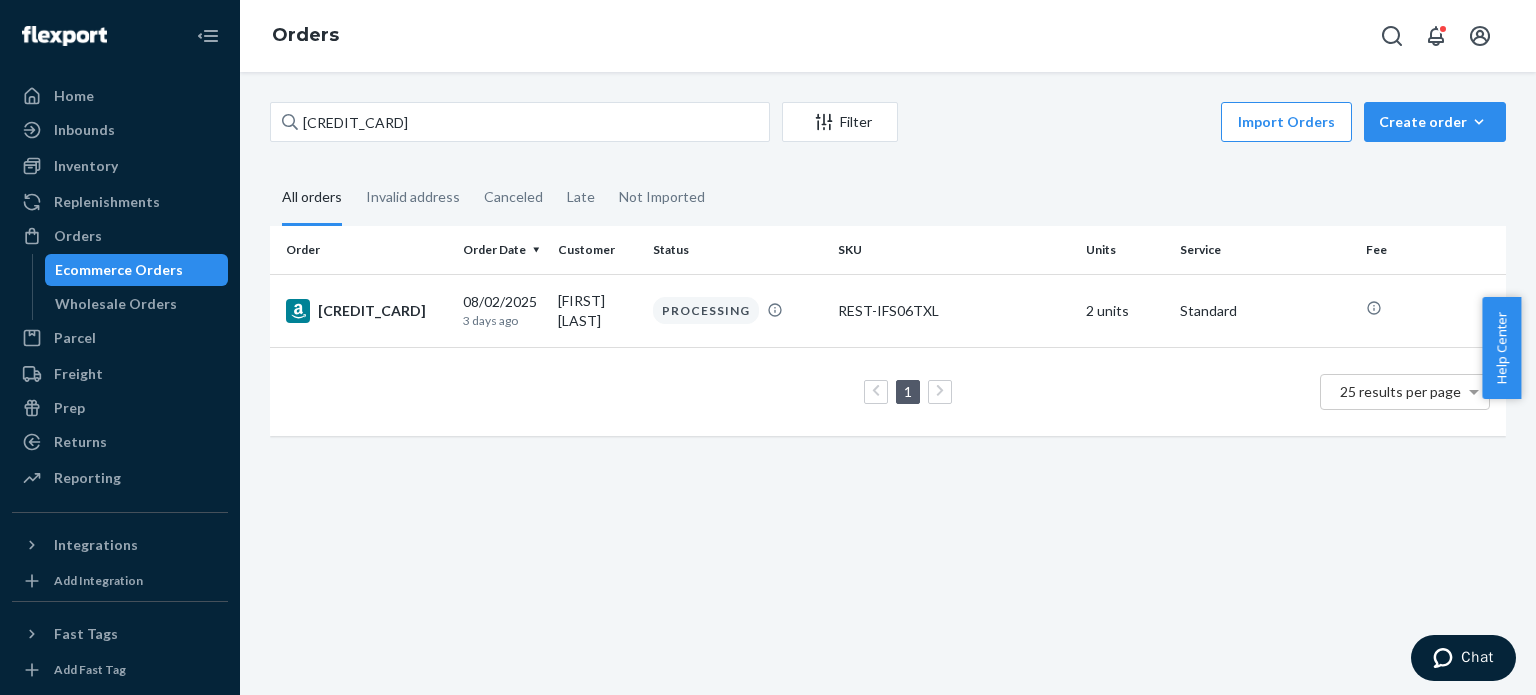 scroll, scrollTop: 0, scrollLeft: 0, axis: both 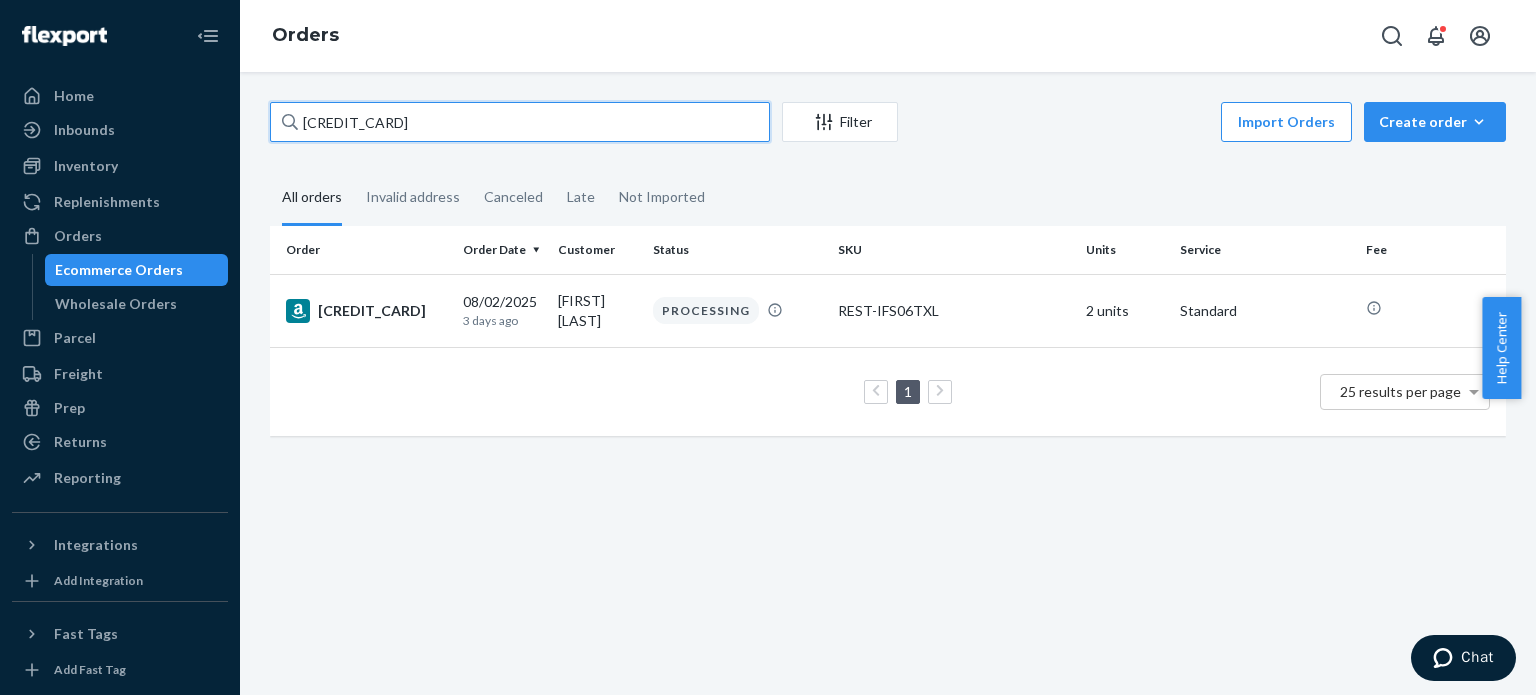 click on "113-6333399-3779442" at bounding box center (520, 122) 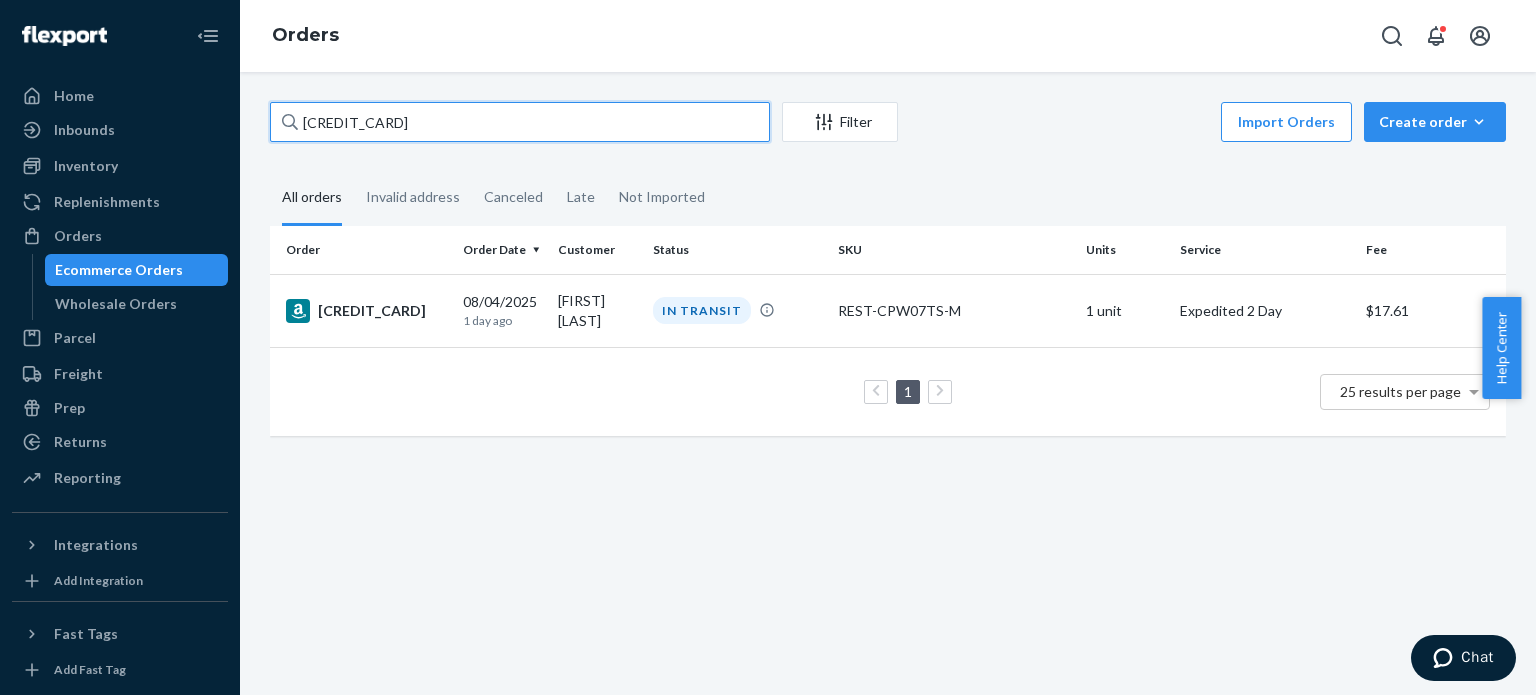click on "114-7317088-5323405" at bounding box center [520, 122] 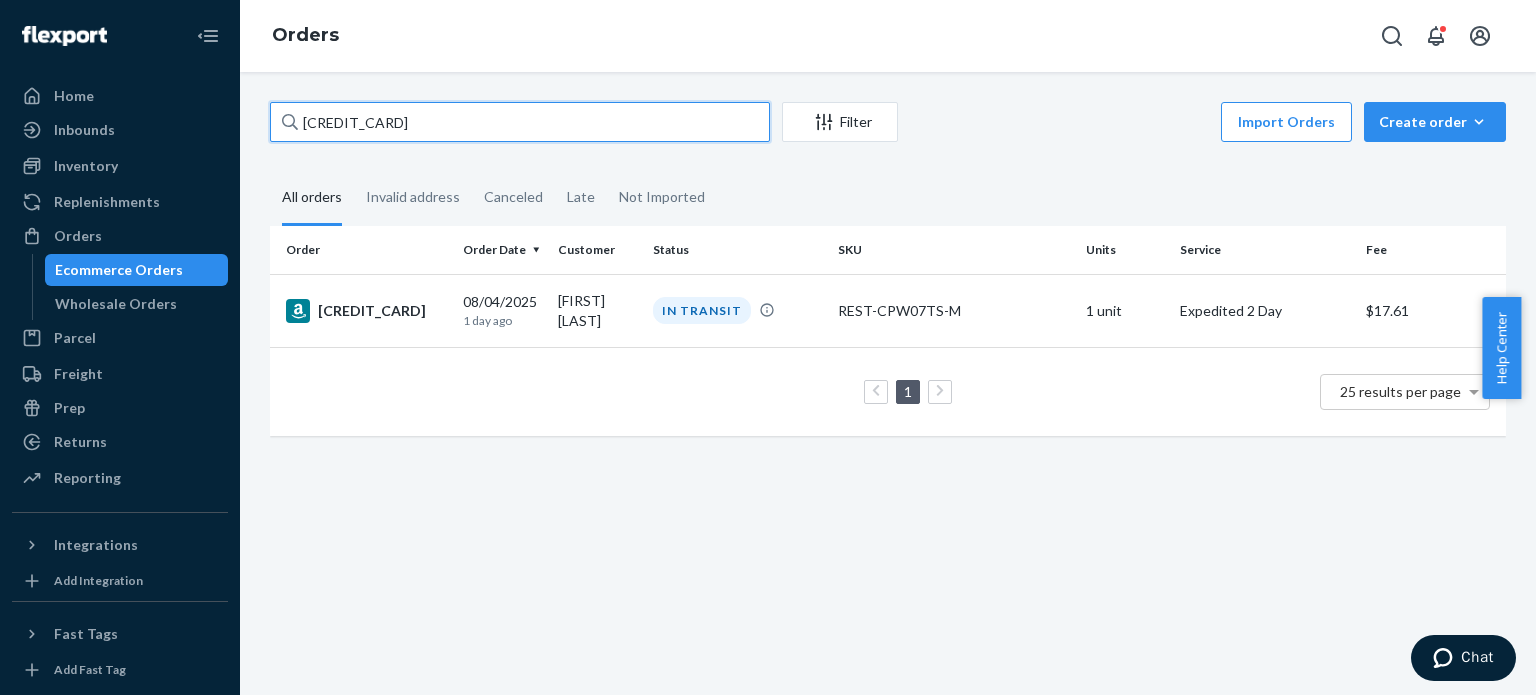 click on "114-7317088-5323405" at bounding box center [520, 122] 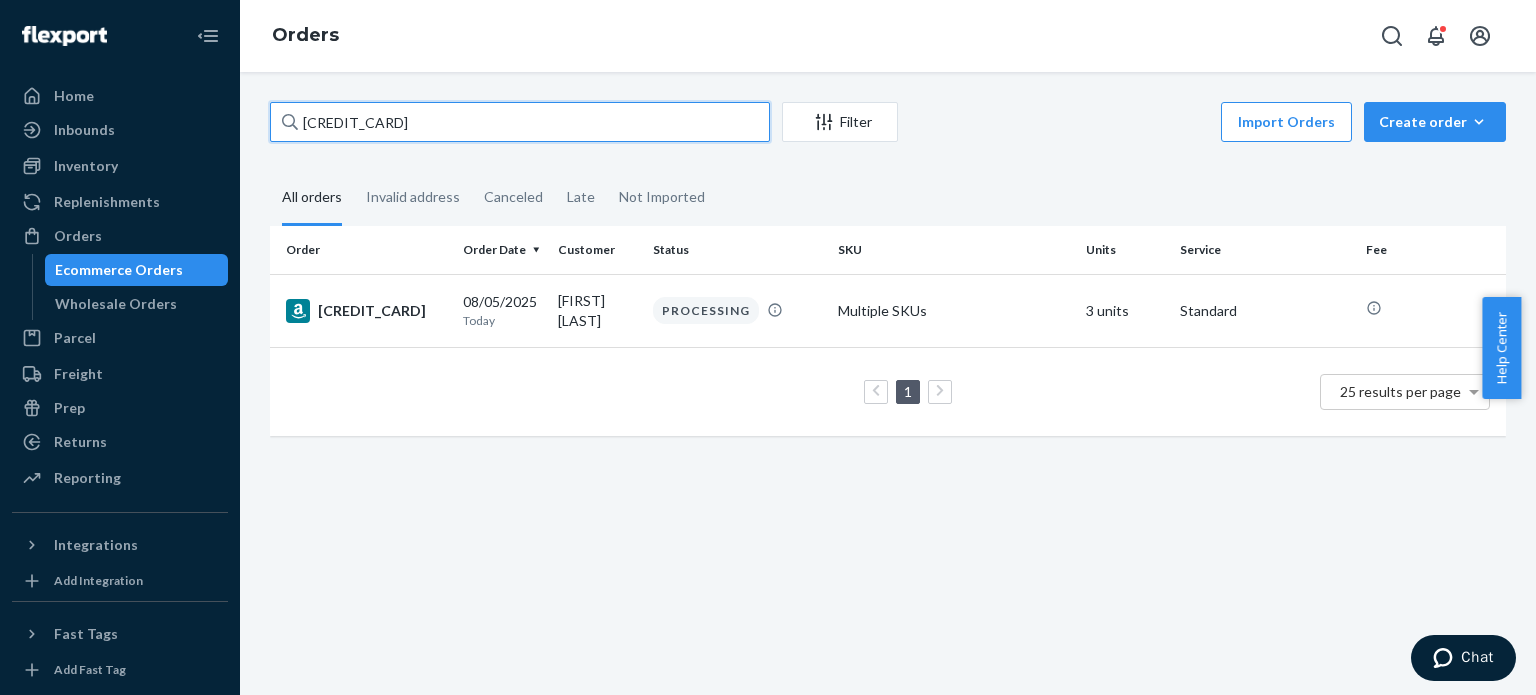 type on "[ORDER_ID]" 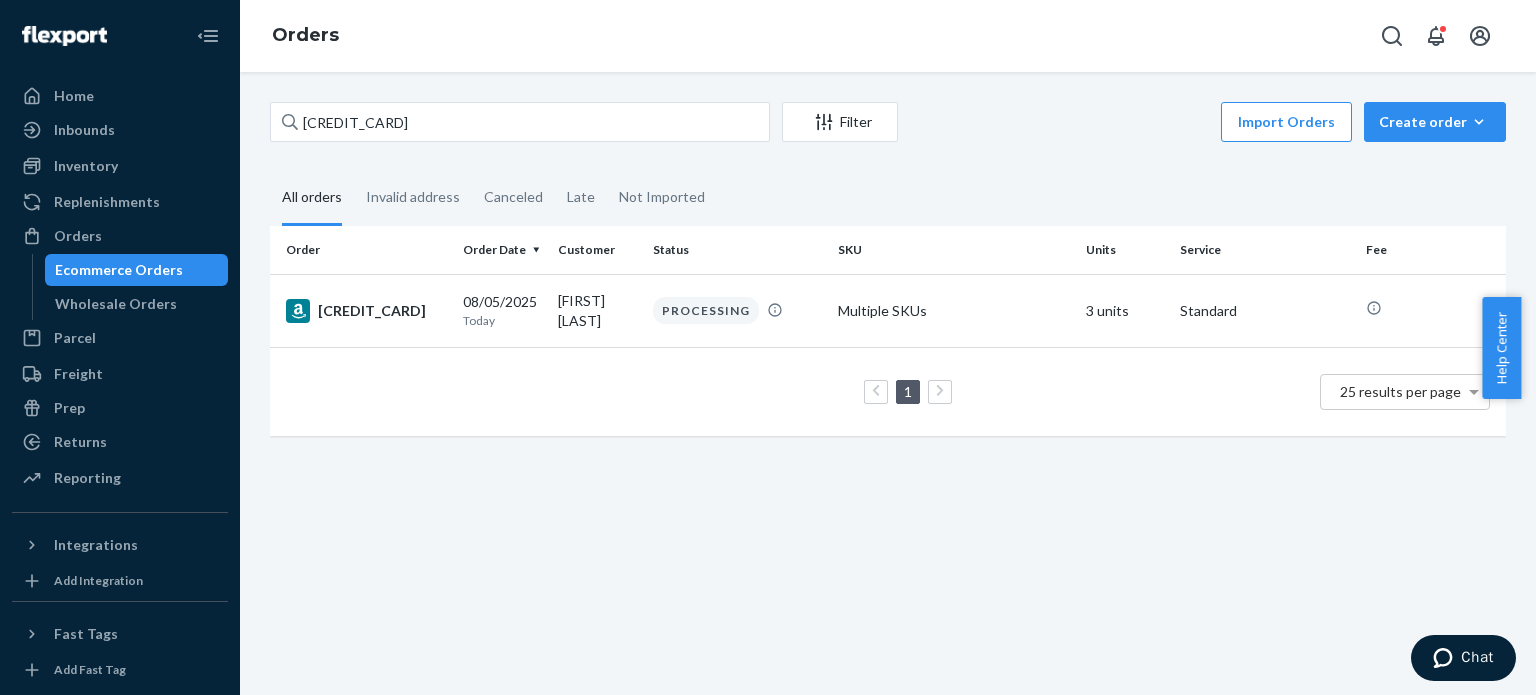 click on "[ORDER_ID]" at bounding box center (366, 311) 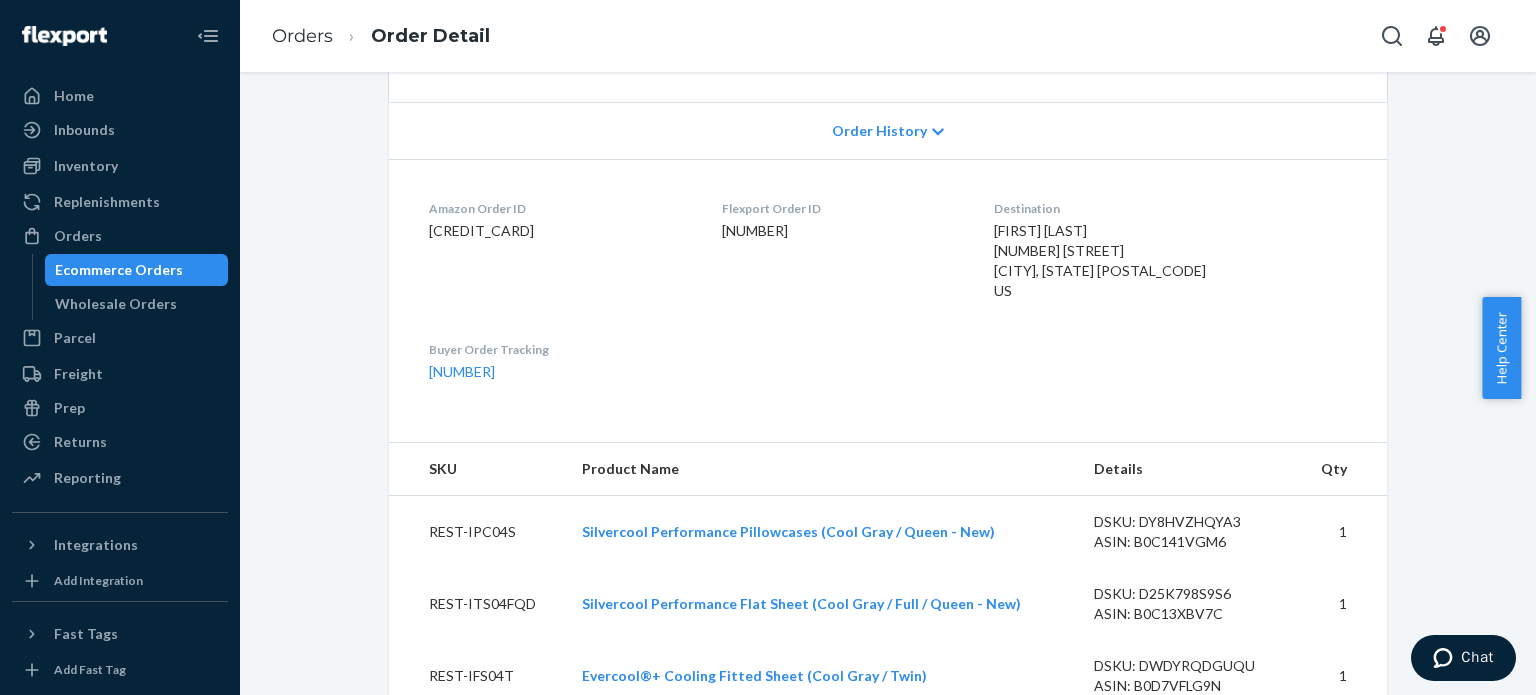 scroll, scrollTop: 700, scrollLeft: 0, axis: vertical 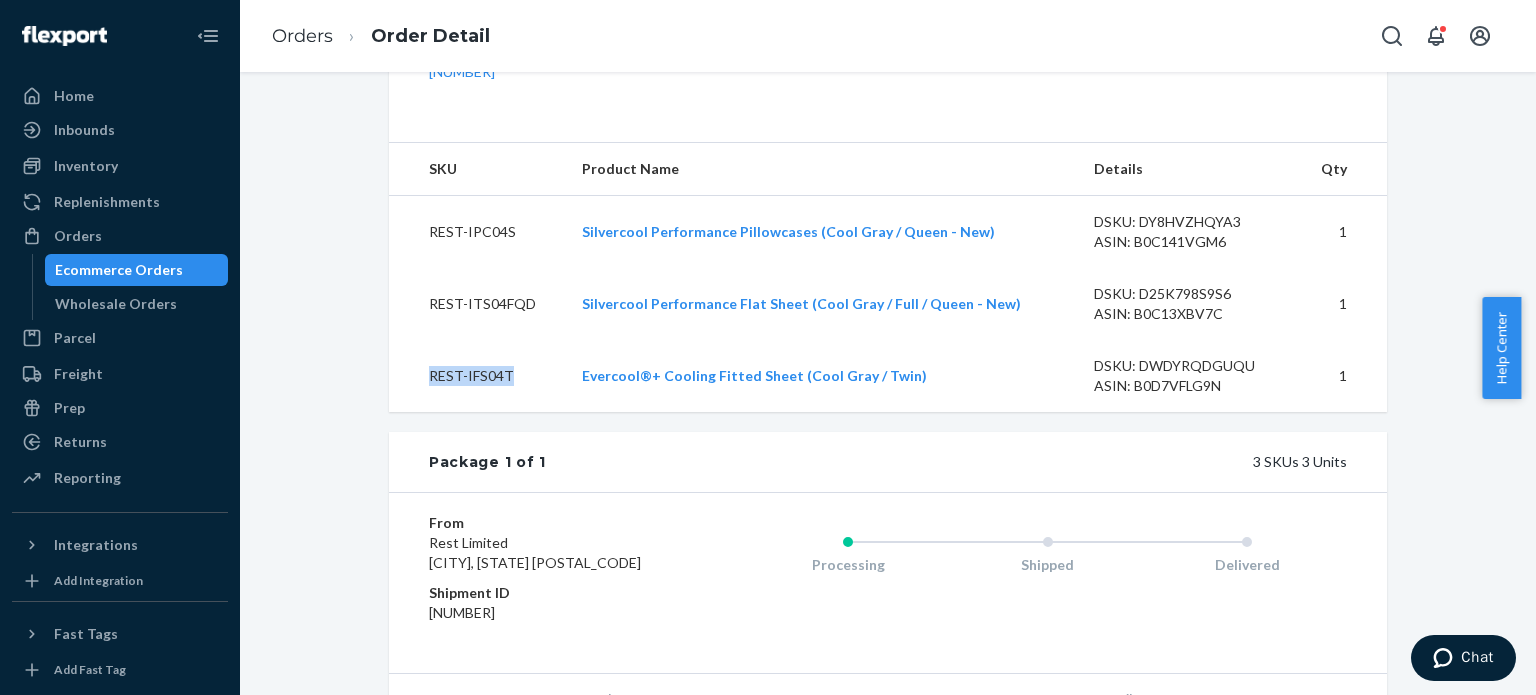 drag, startPoint x: 508, startPoint y: 374, endPoint x: 399, endPoint y: 378, distance: 109.07337 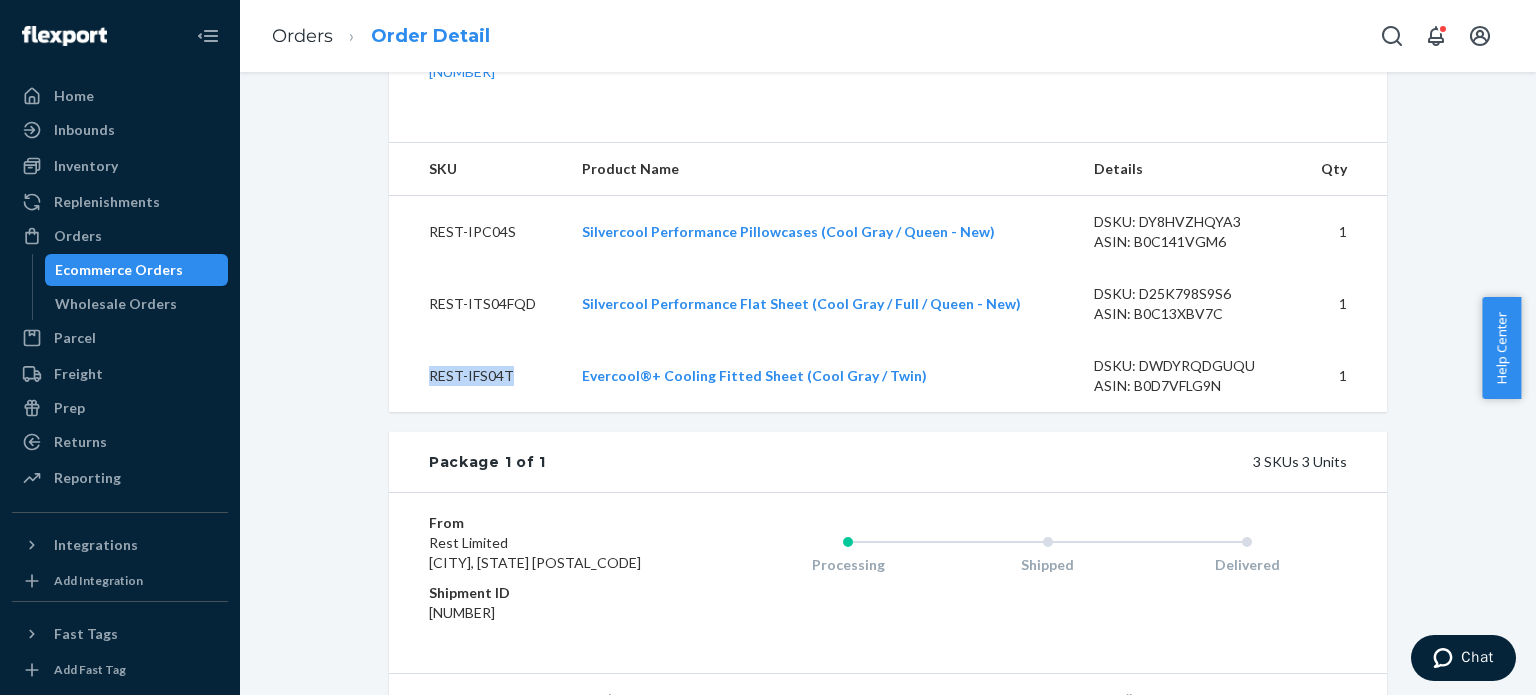 copy on "REST-IFS04T" 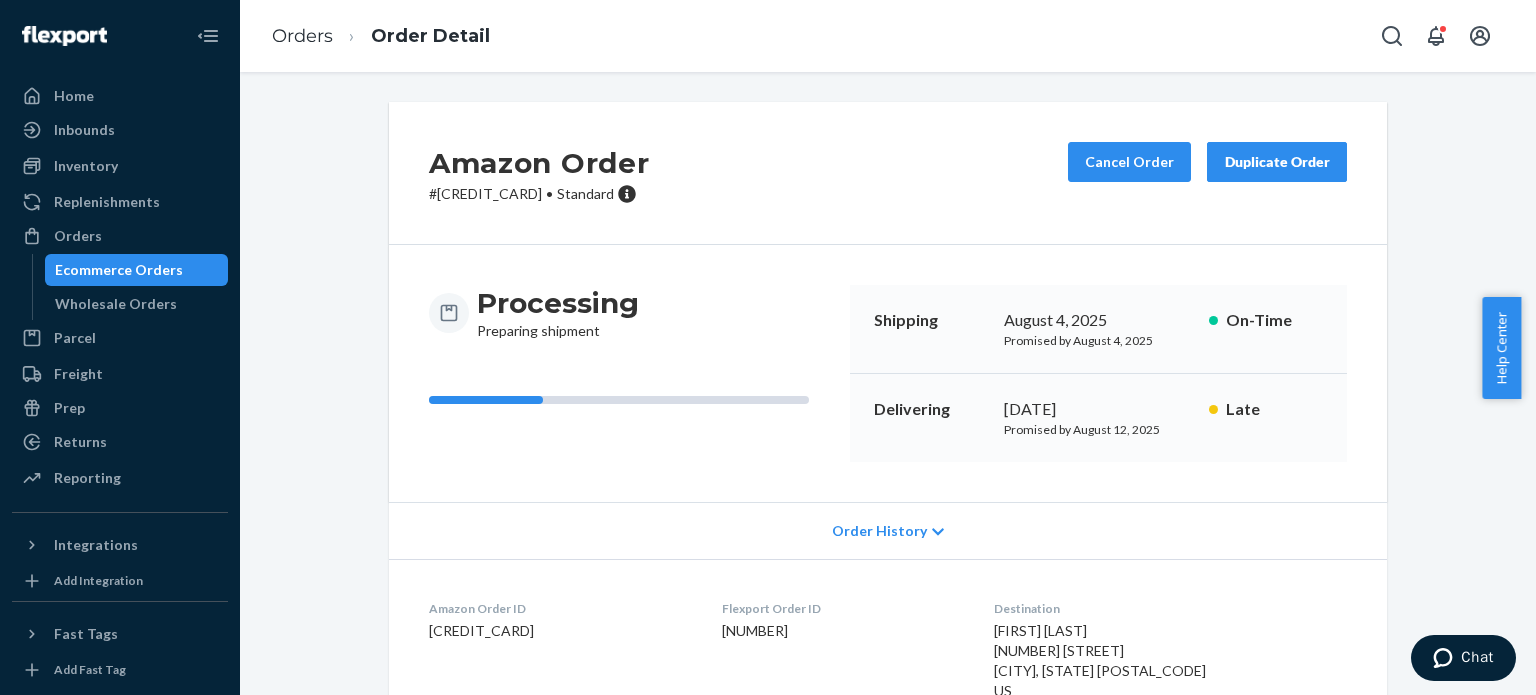 scroll, scrollTop: 400, scrollLeft: 0, axis: vertical 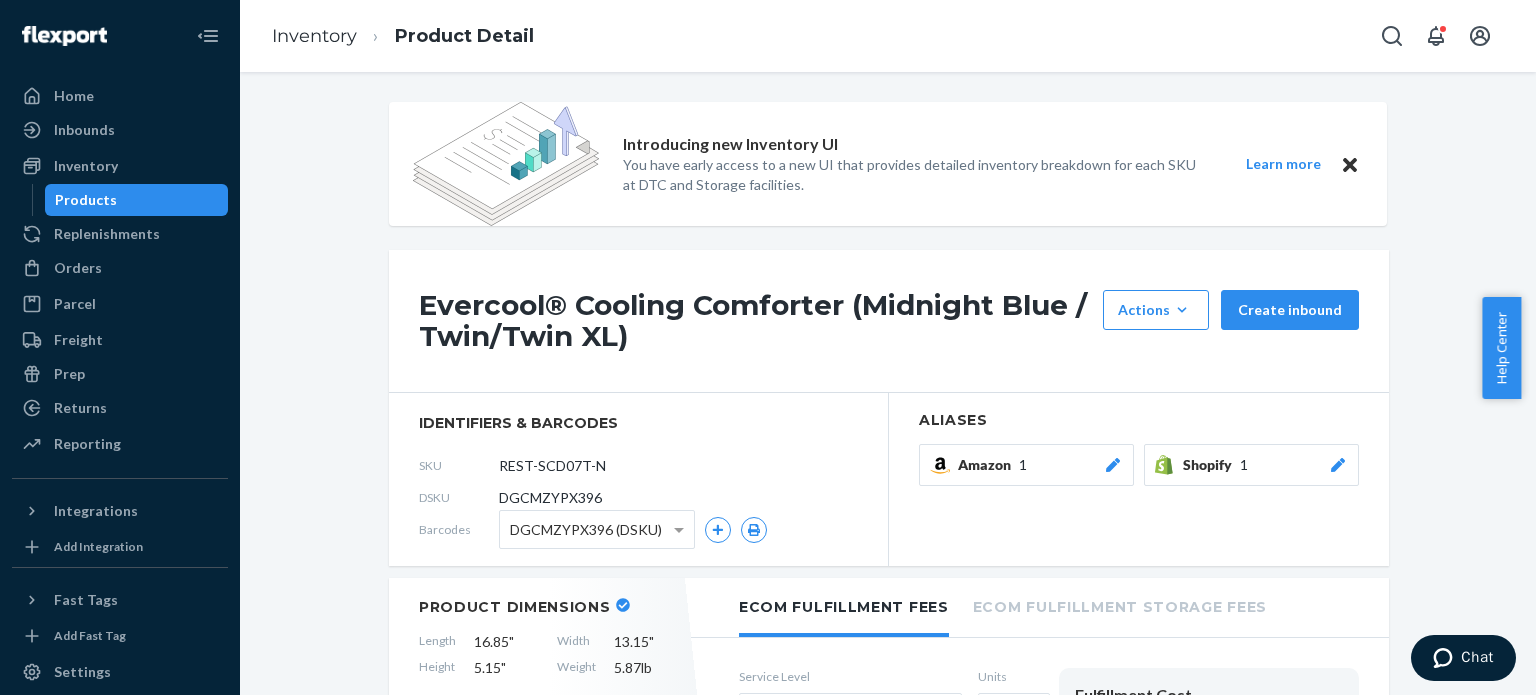 click on "Products" at bounding box center (137, 200) 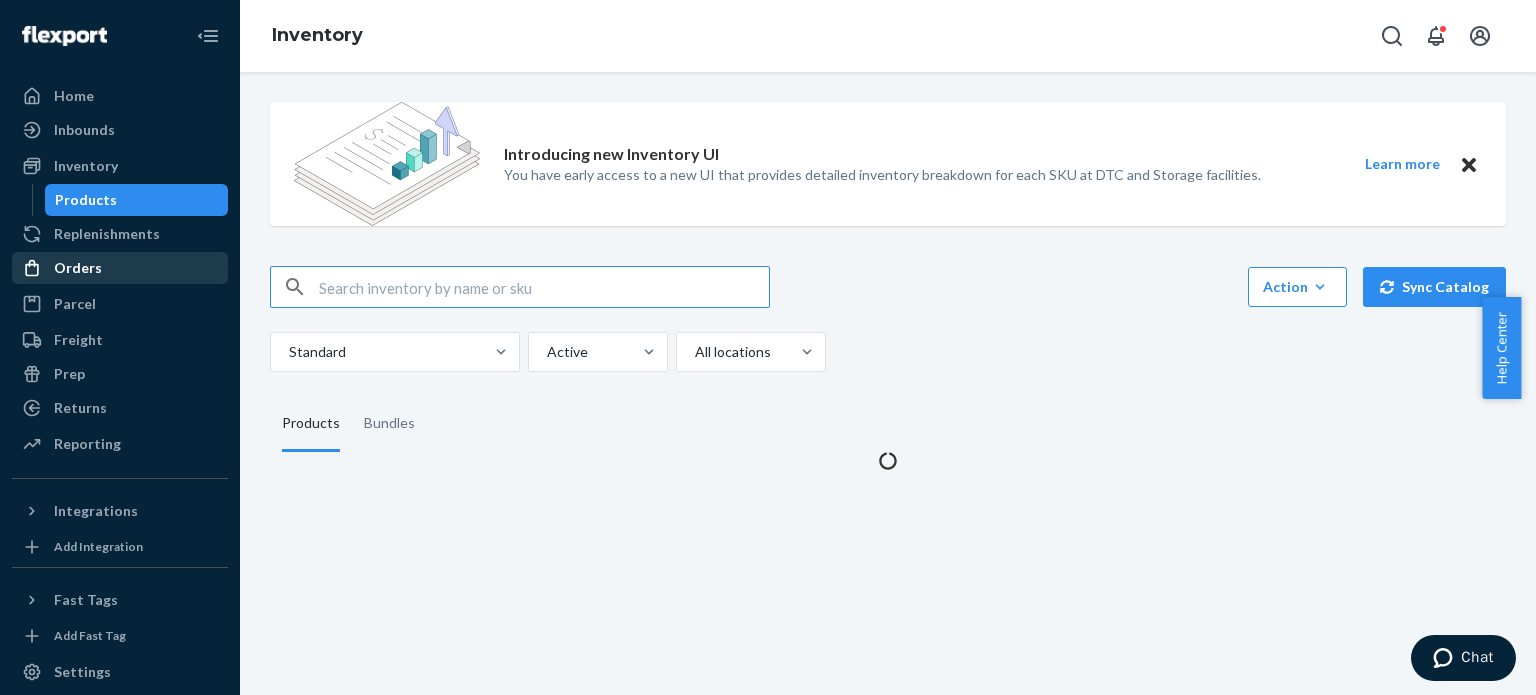 click on "Orders" at bounding box center (120, 268) 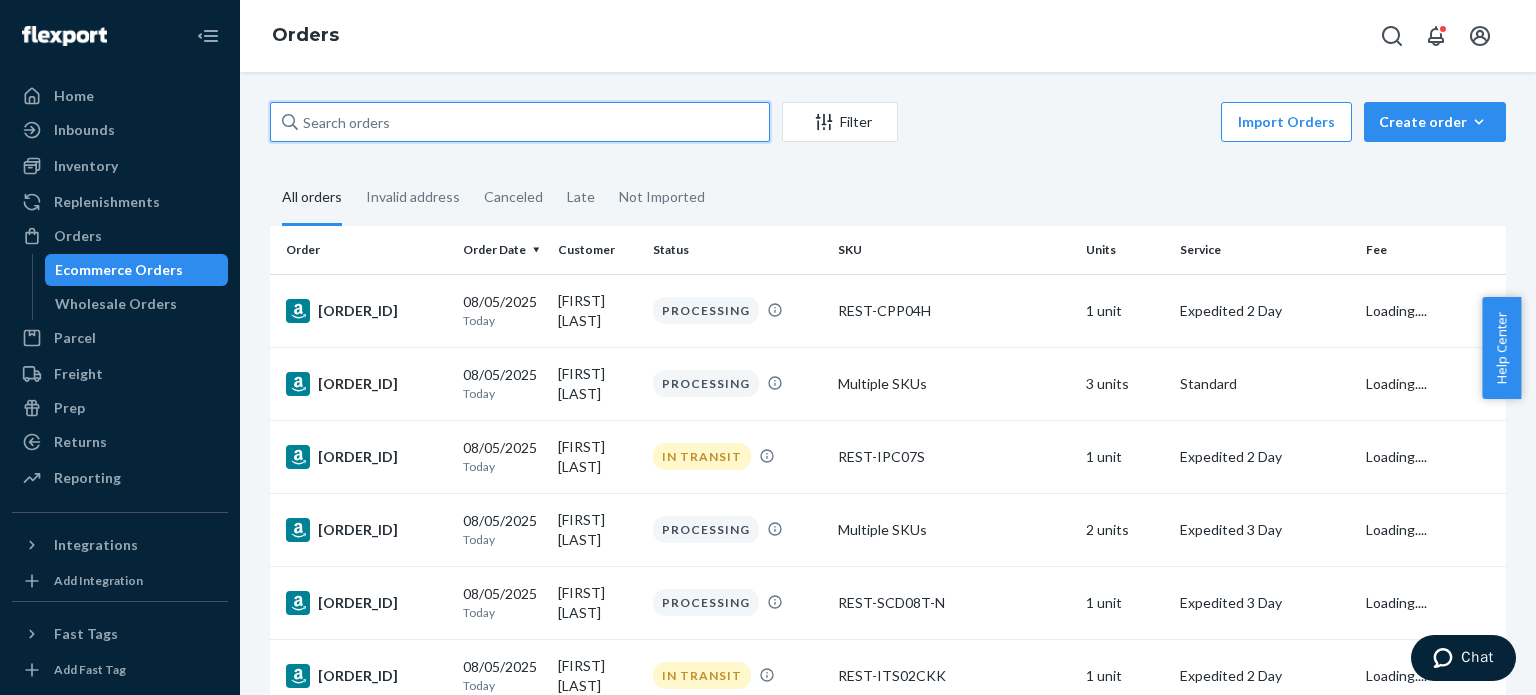 click at bounding box center (520, 122) 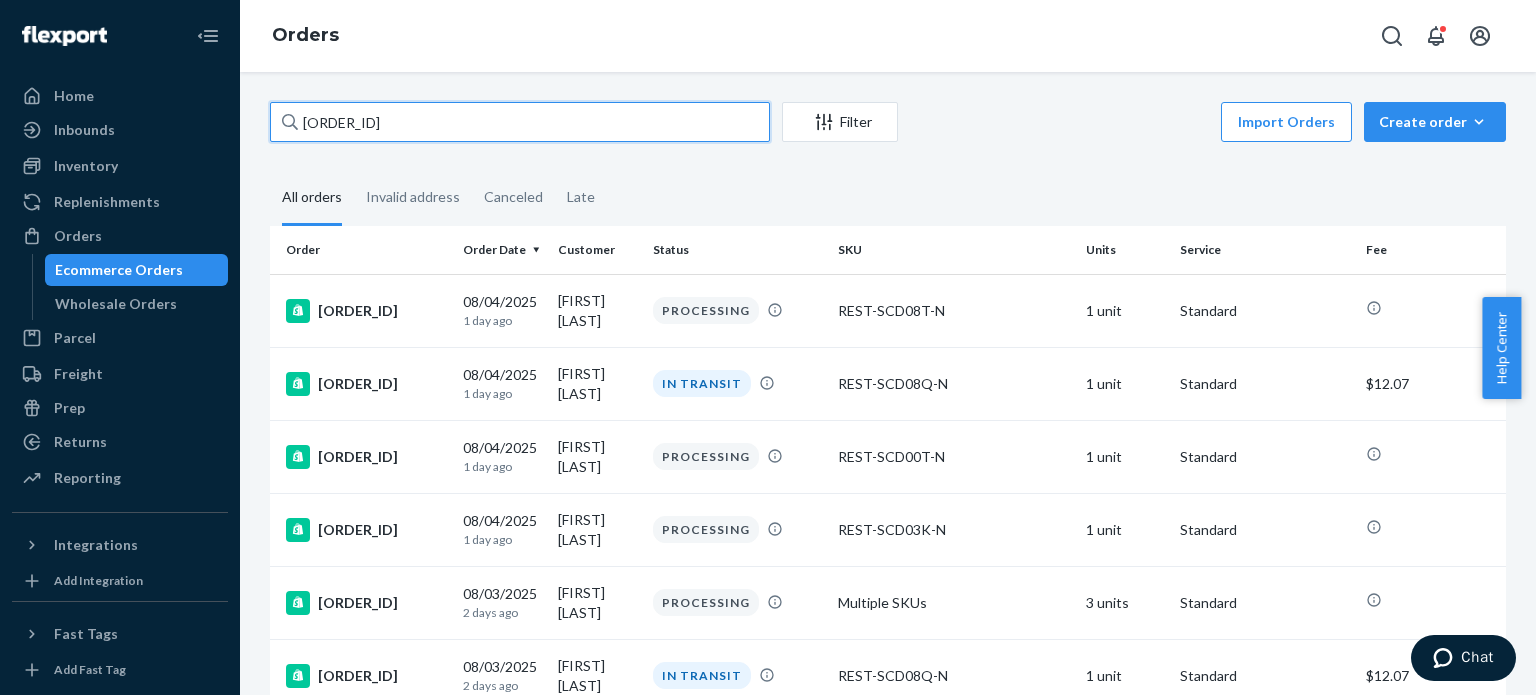 click on "[ORDER_ID]" at bounding box center (520, 122) 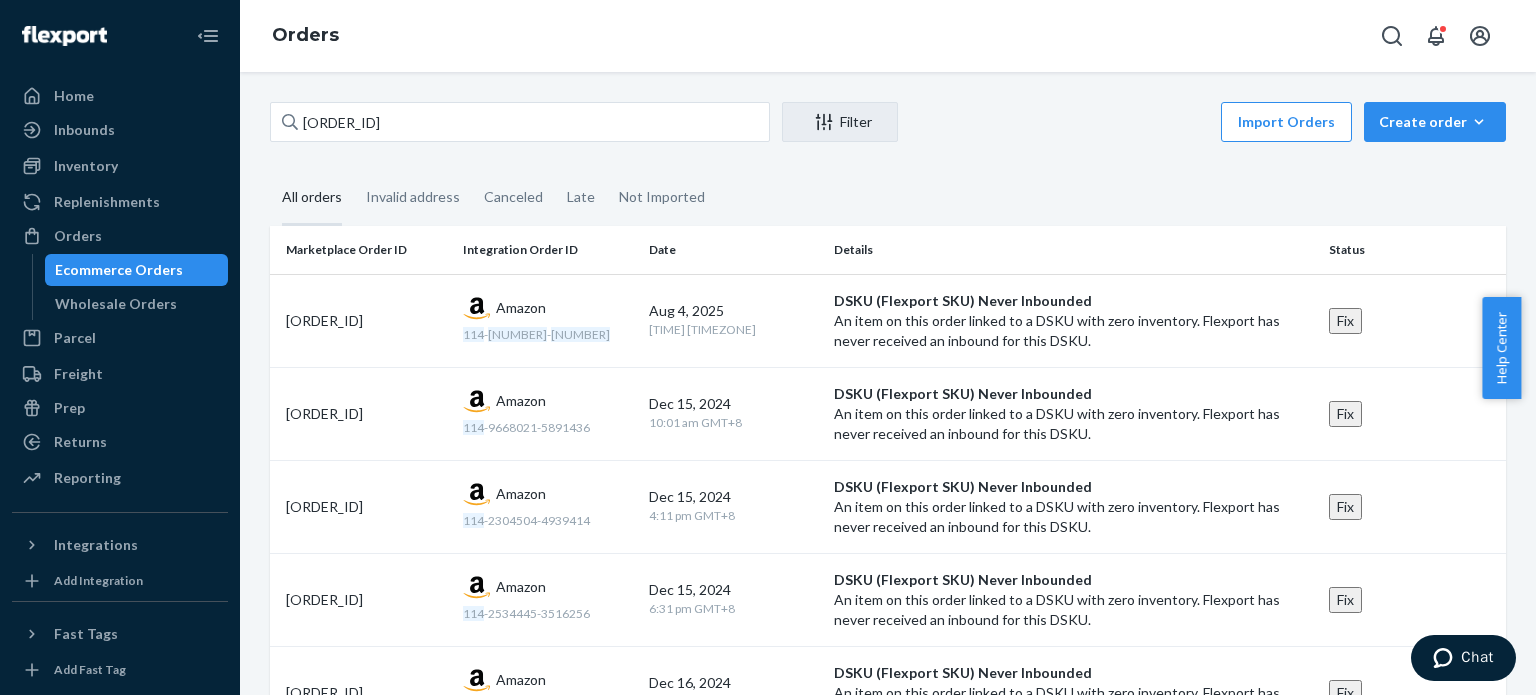 click on "All orders" at bounding box center [312, 198] 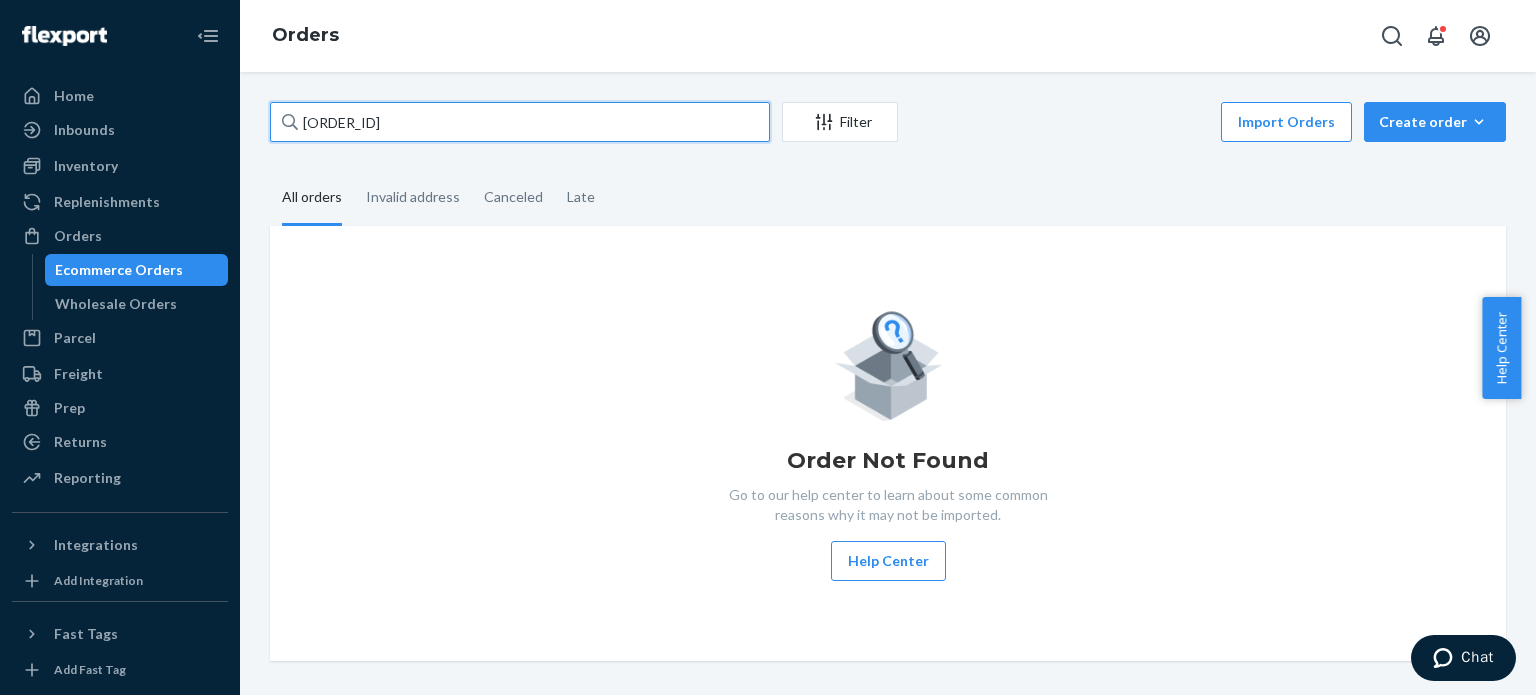 click on "[ORDER_ID]" at bounding box center (520, 122) 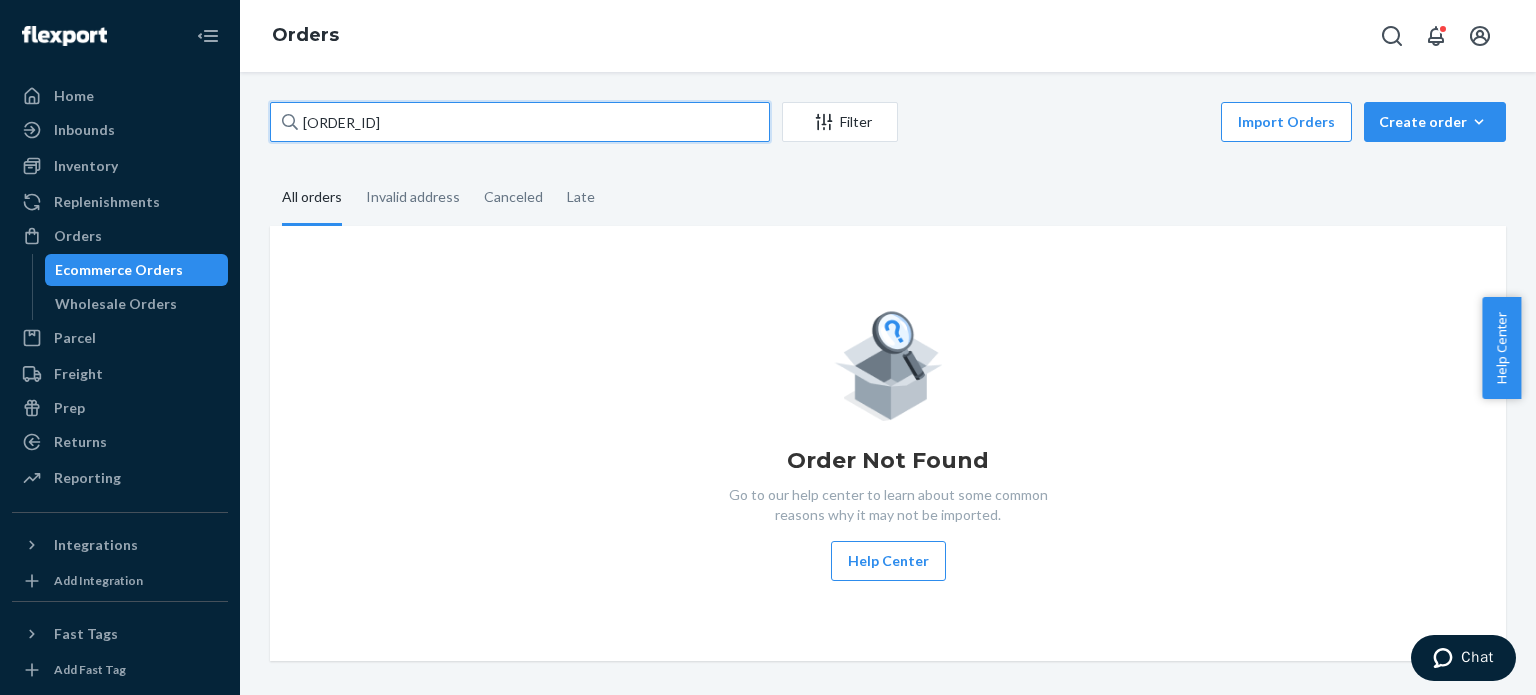 click on "[ORDER_ID]" at bounding box center (520, 122) 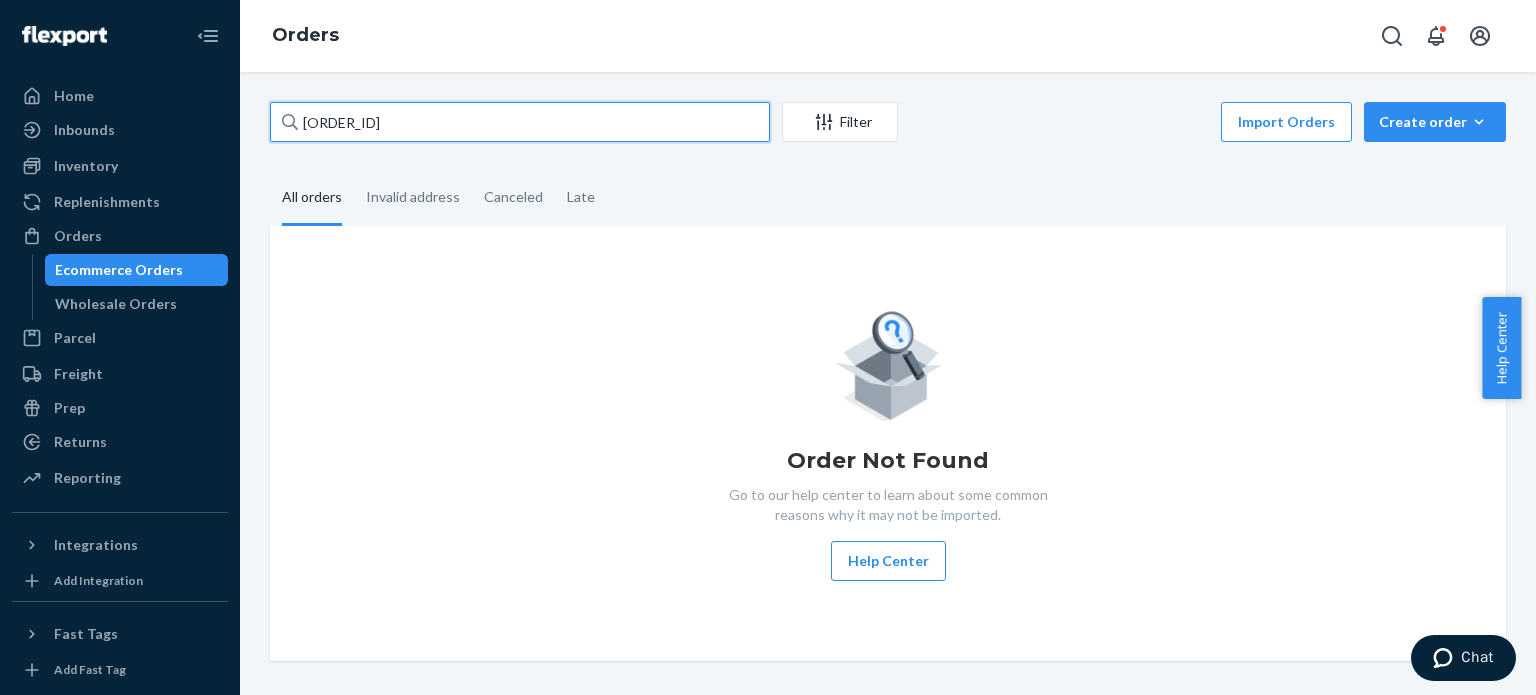 click on "[ORDER_ID]" at bounding box center [520, 122] 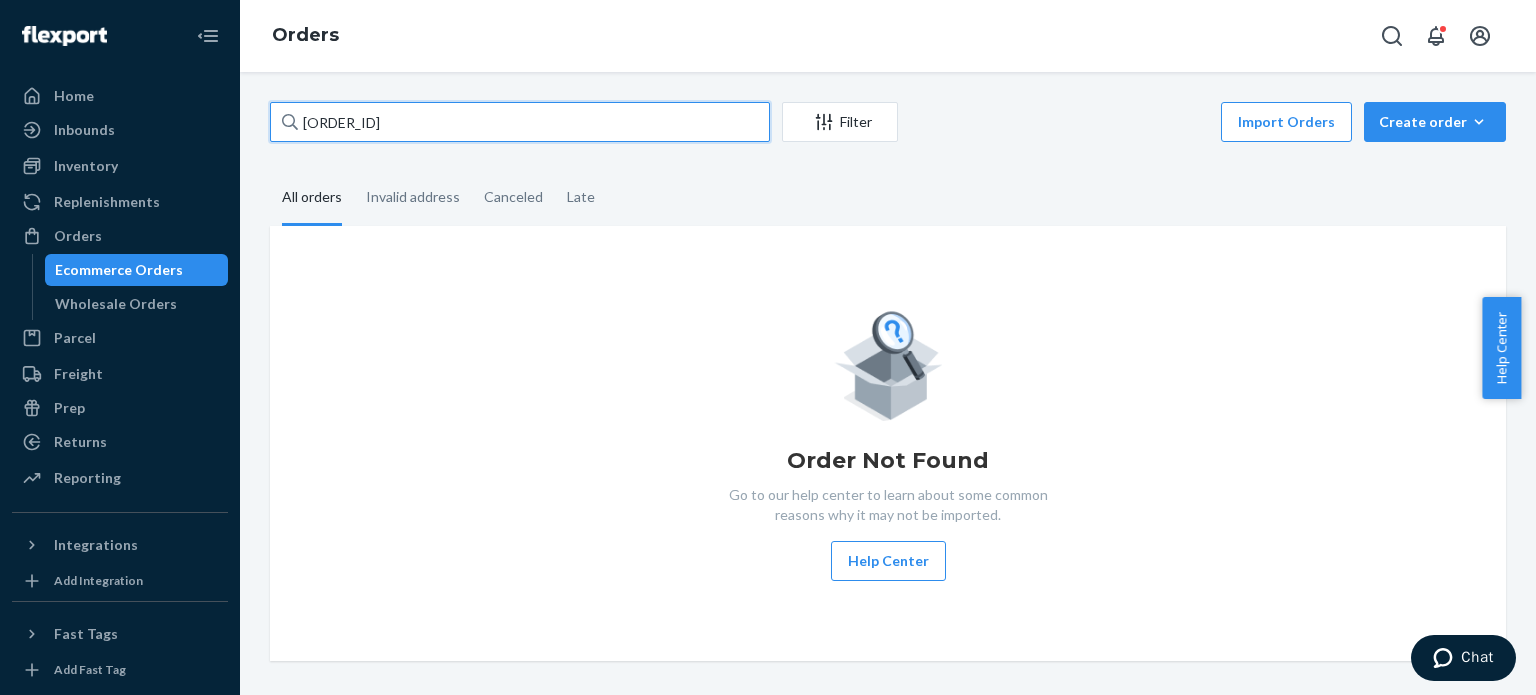 type on "[ORDER_ID]" 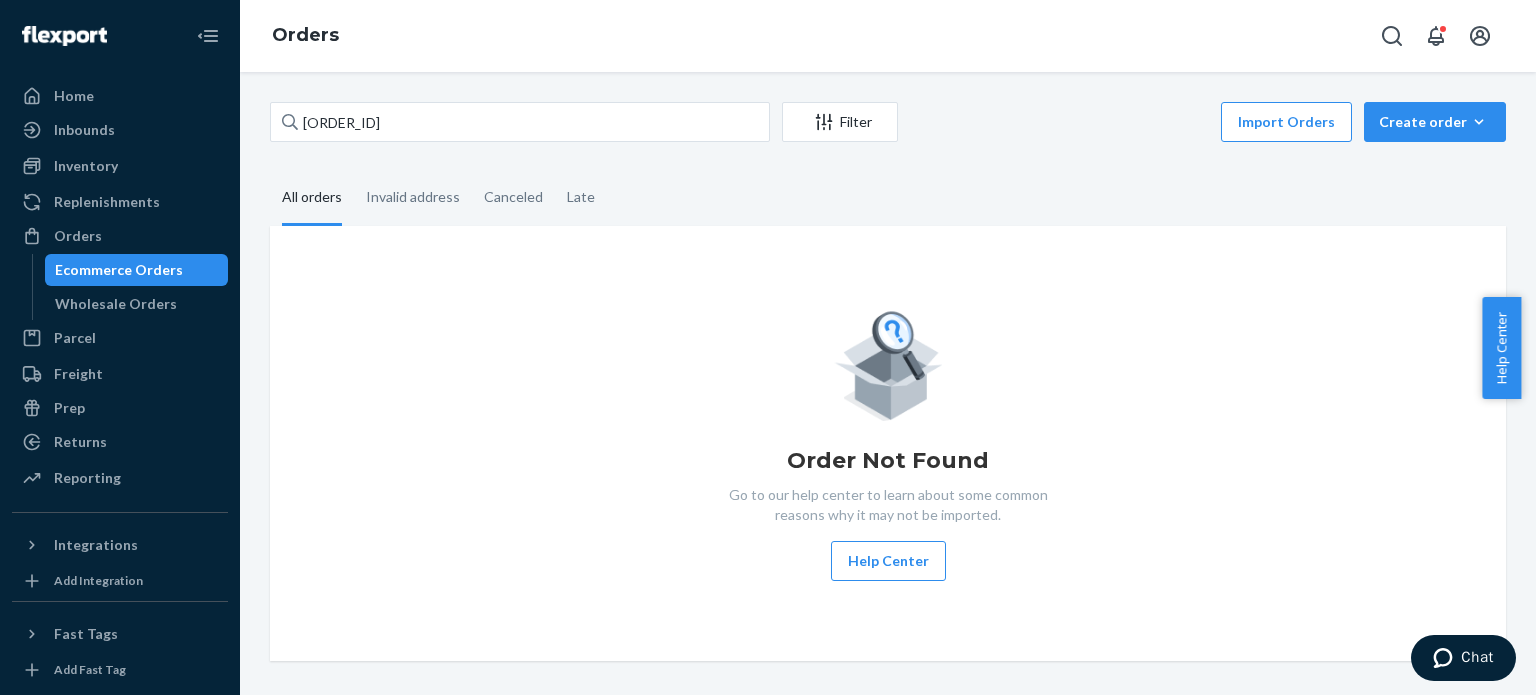 click on "Order Not Found Go to our help center to learn about some common reasons why it may not be imported. Help Center" at bounding box center [888, 443] 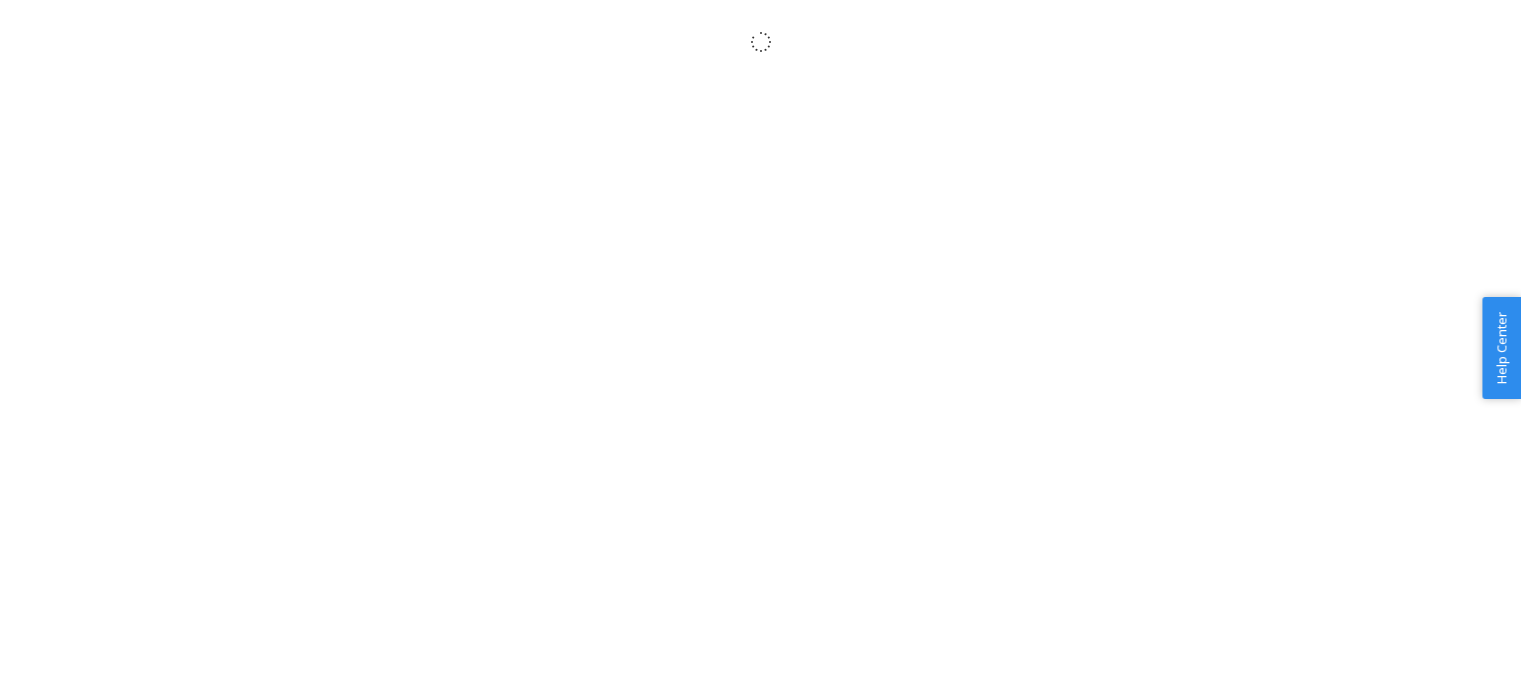 scroll, scrollTop: 0, scrollLeft: 0, axis: both 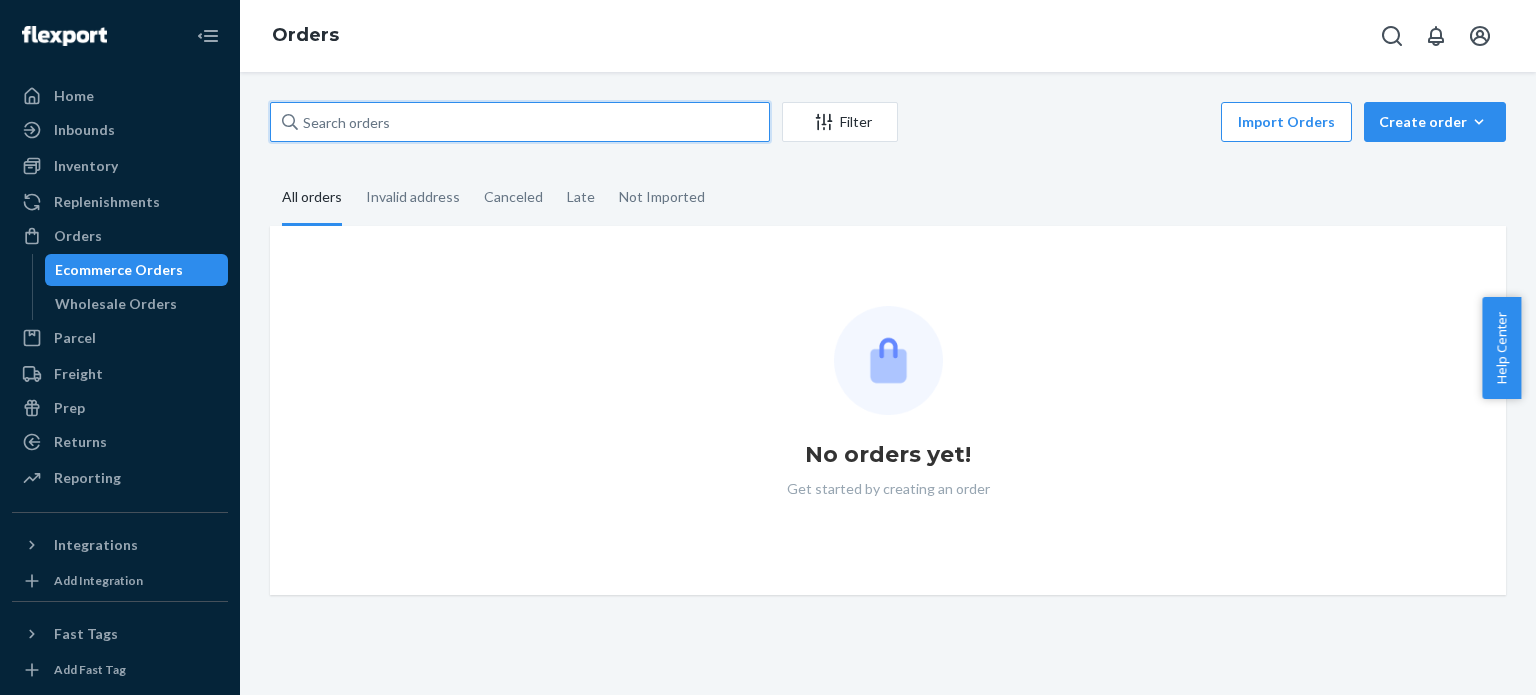 click at bounding box center (520, 122) 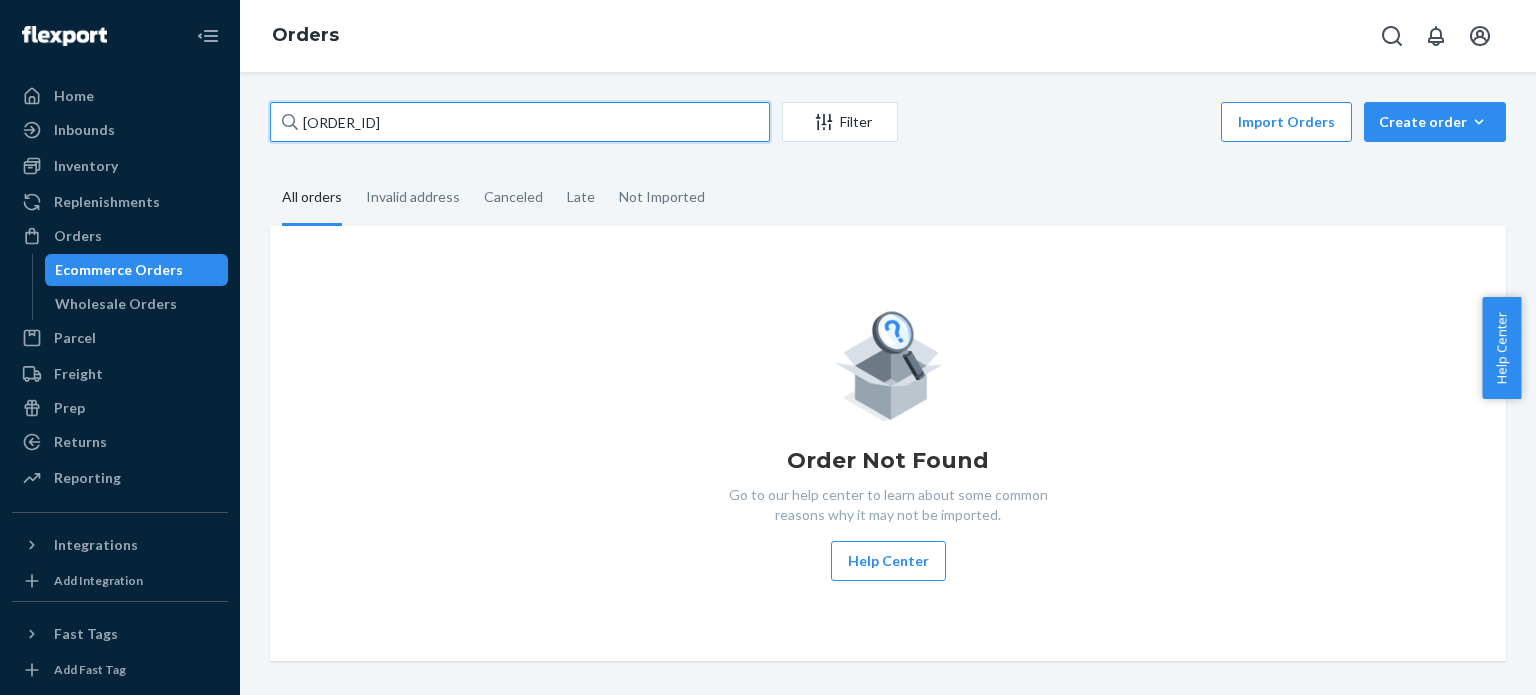 scroll, scrollTop: 0, scrollLeft: 0, axis: both 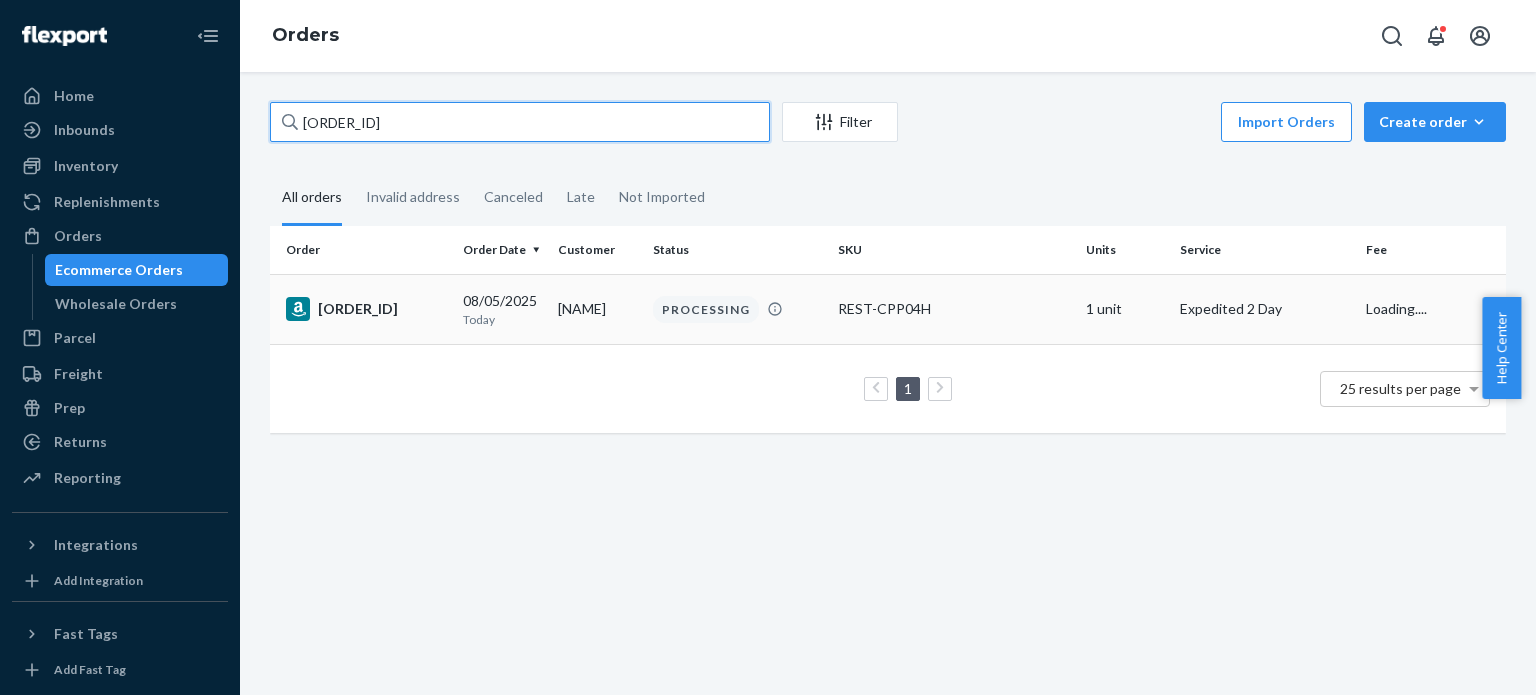 type on "[ORDER_ID]" 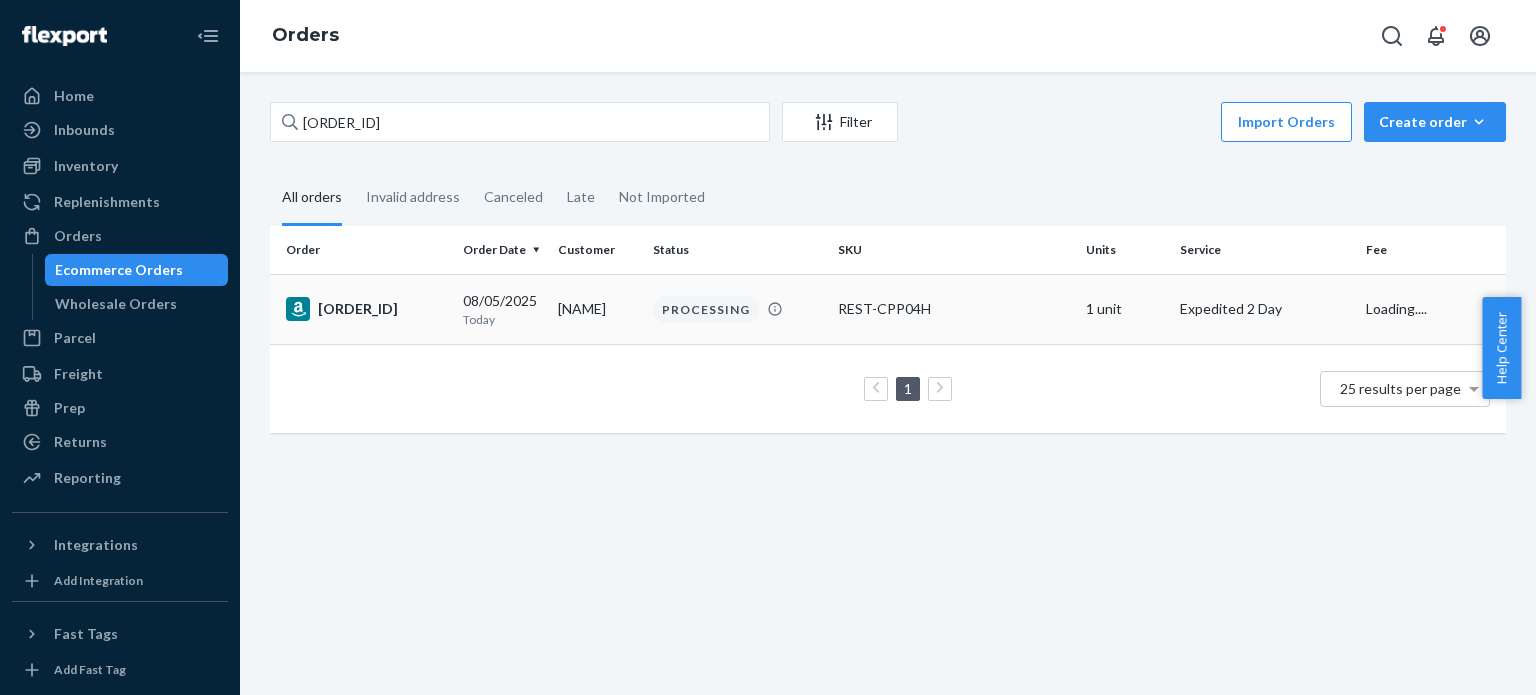 click on "[ORDER_ID]" at bounding box center (366, 309) 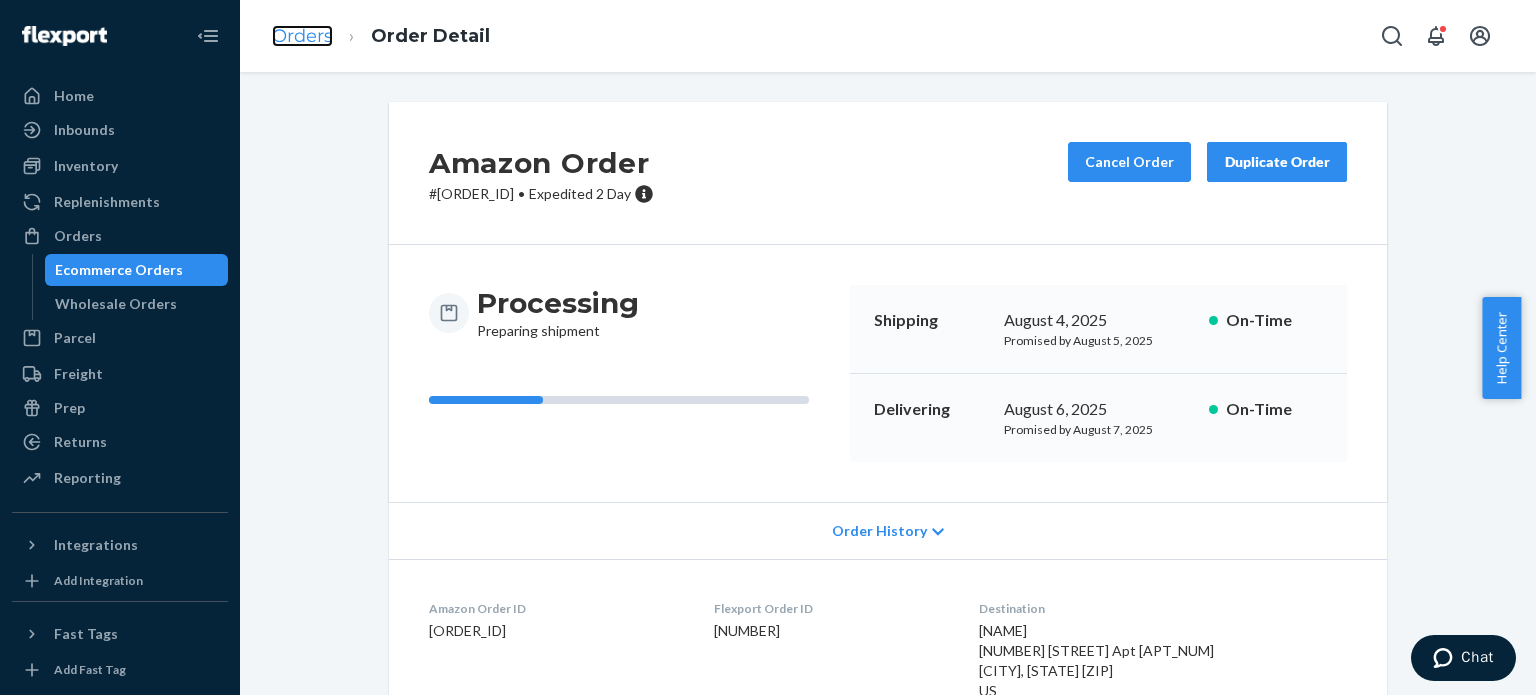 click on "Orders" at bounding box center (302, 36) 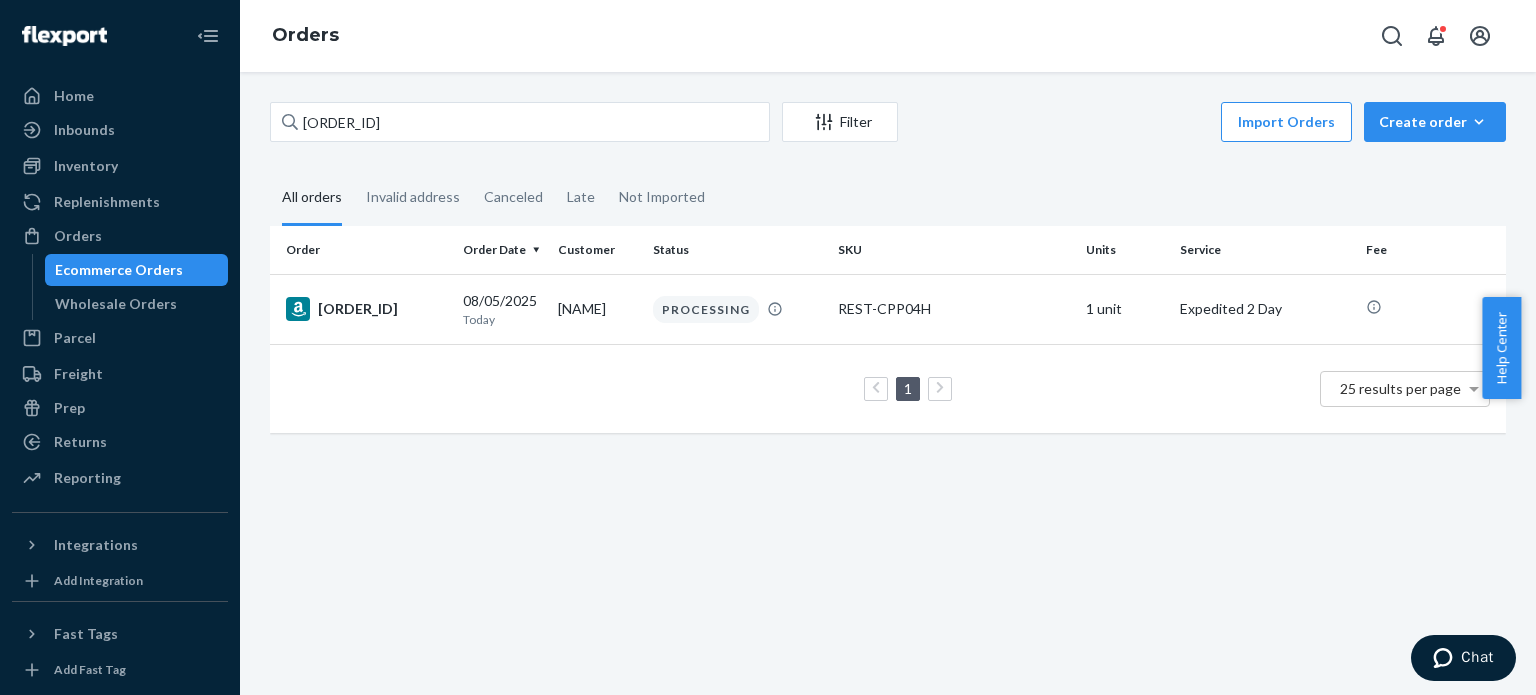 click on "112-1053681-2613825 Filter Import Orders Create order Ecommerce order Removal order All orders Invalid address Canceled Late Not Imported Order Order Date Customer Status SKU Units Service Fee 112-1053681-2613825 08/05/2025 Today james bruck PROCESSING REST-CPP04H 1 unit Expedited 2 Day 1 25 results per page" at bounding box center [888, 383] 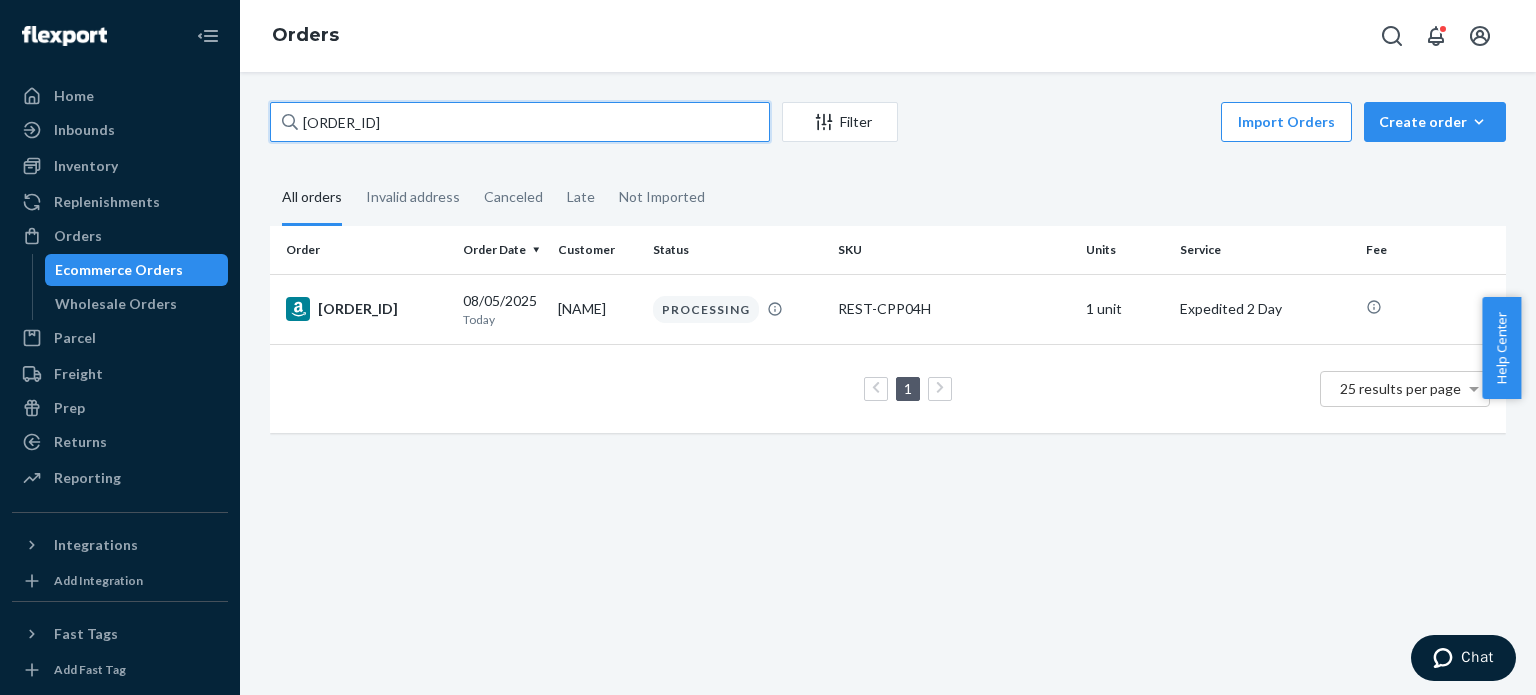 click on "[ORDER_ID]" at bounding box center [520, 122] 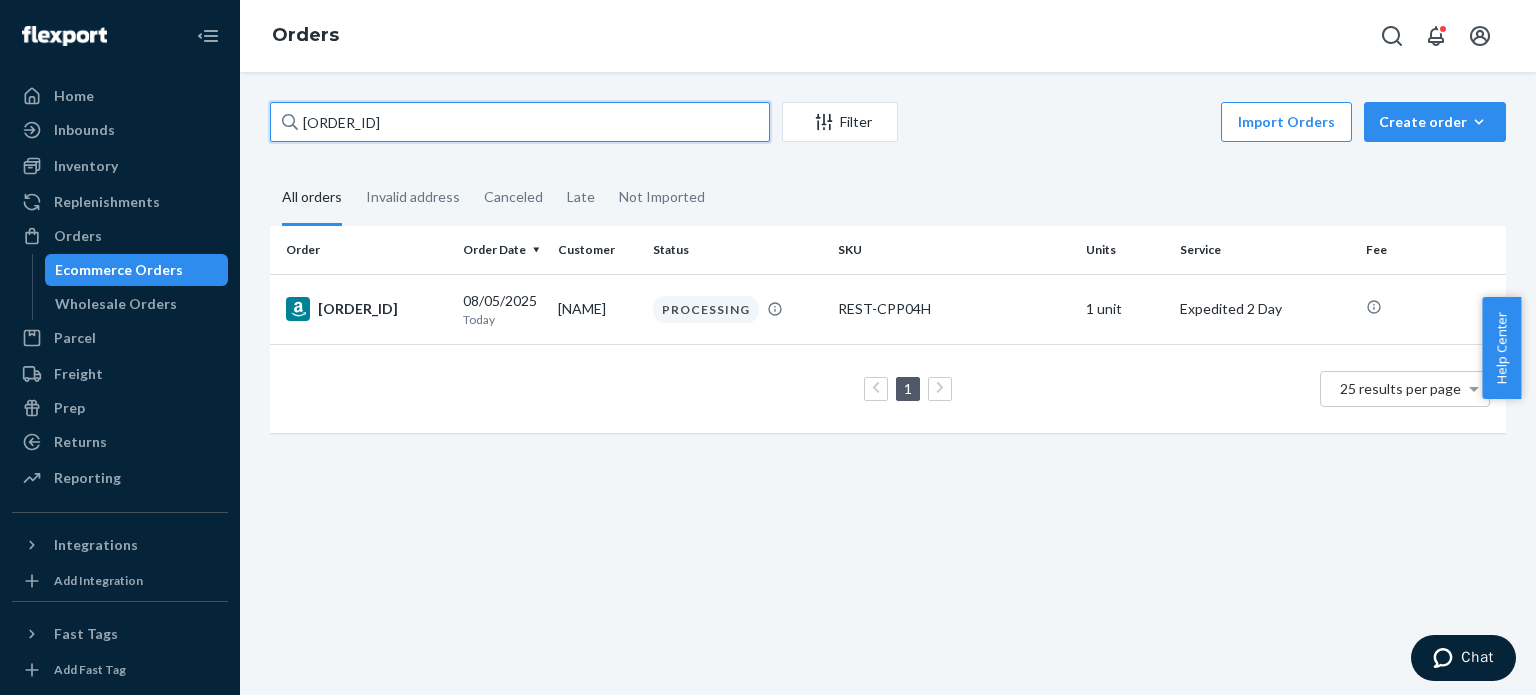 click on "[ORDER_ID]" at bounding box center (520, 122) 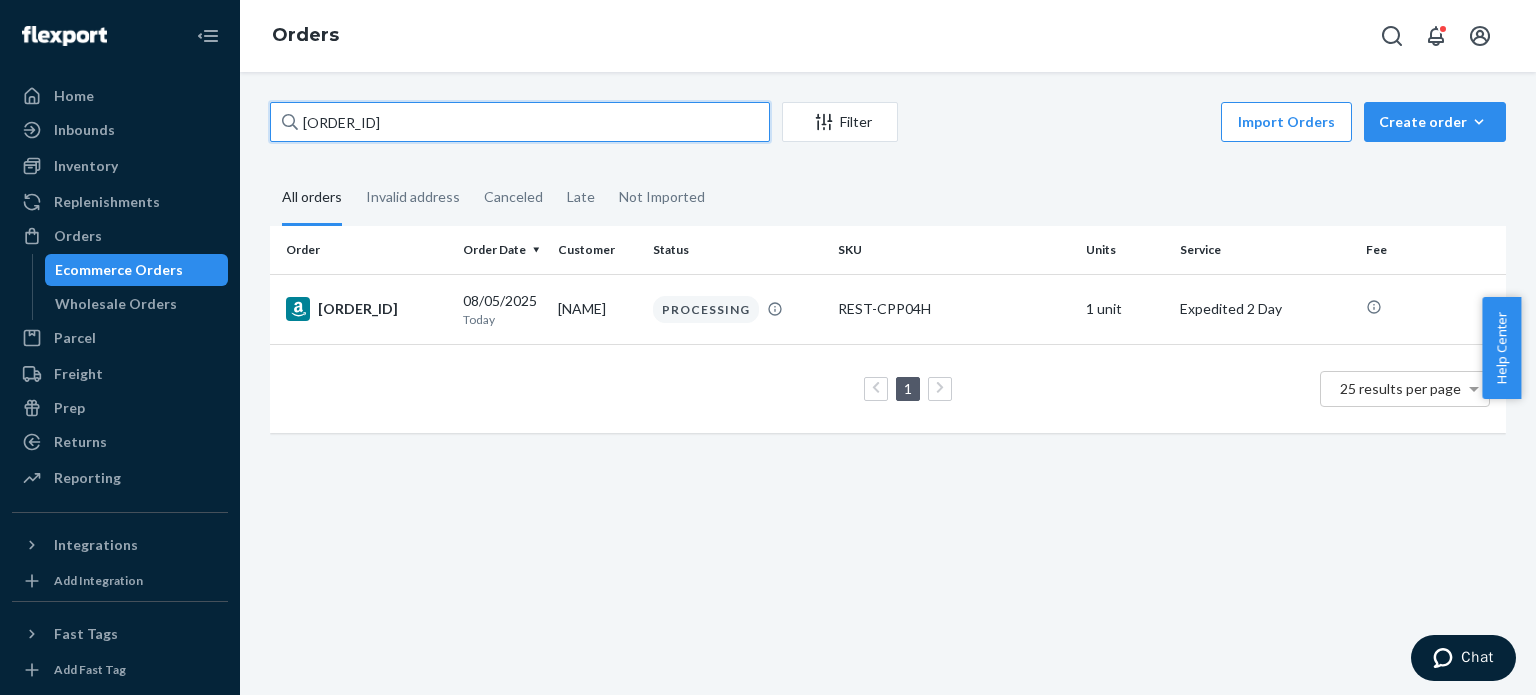 click on "[ORDER_ID]" at bounding box center [520, 122] 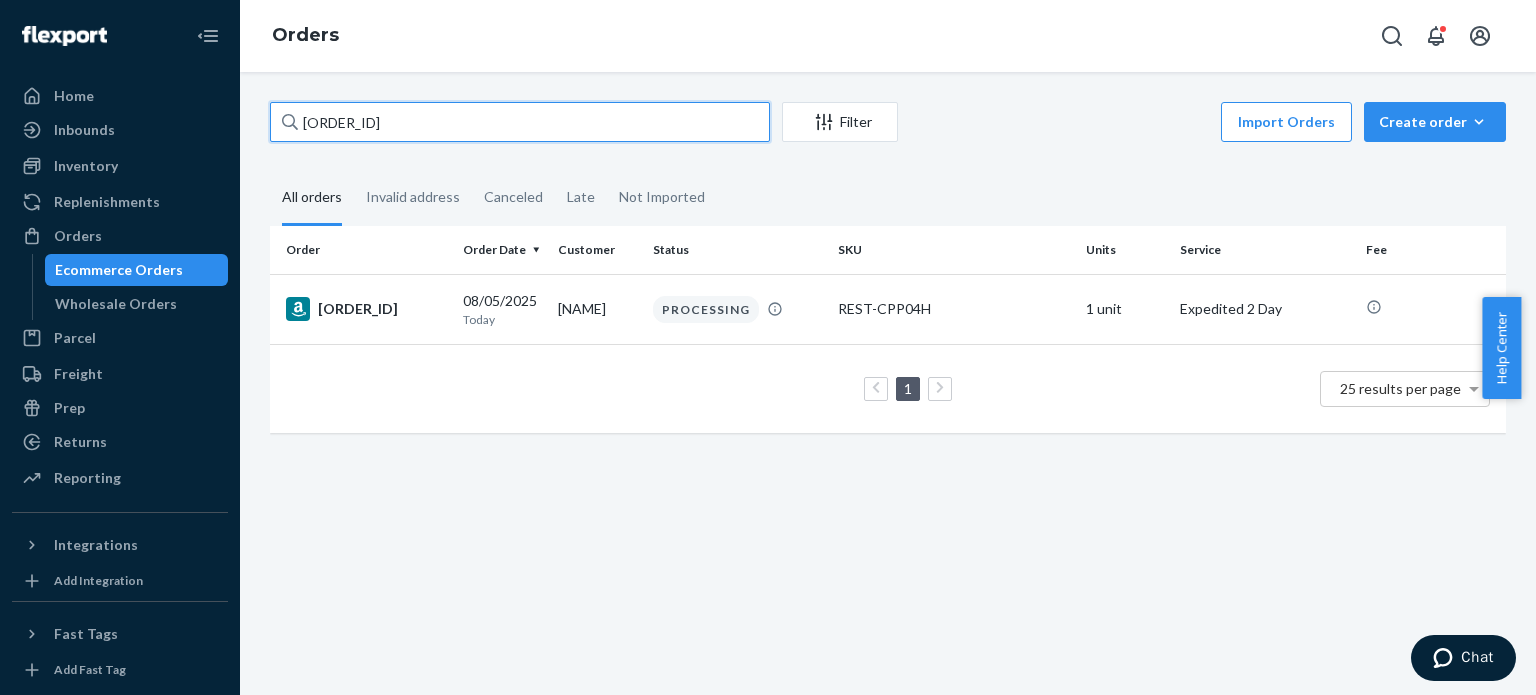 paste on "4-6989421-3223404" 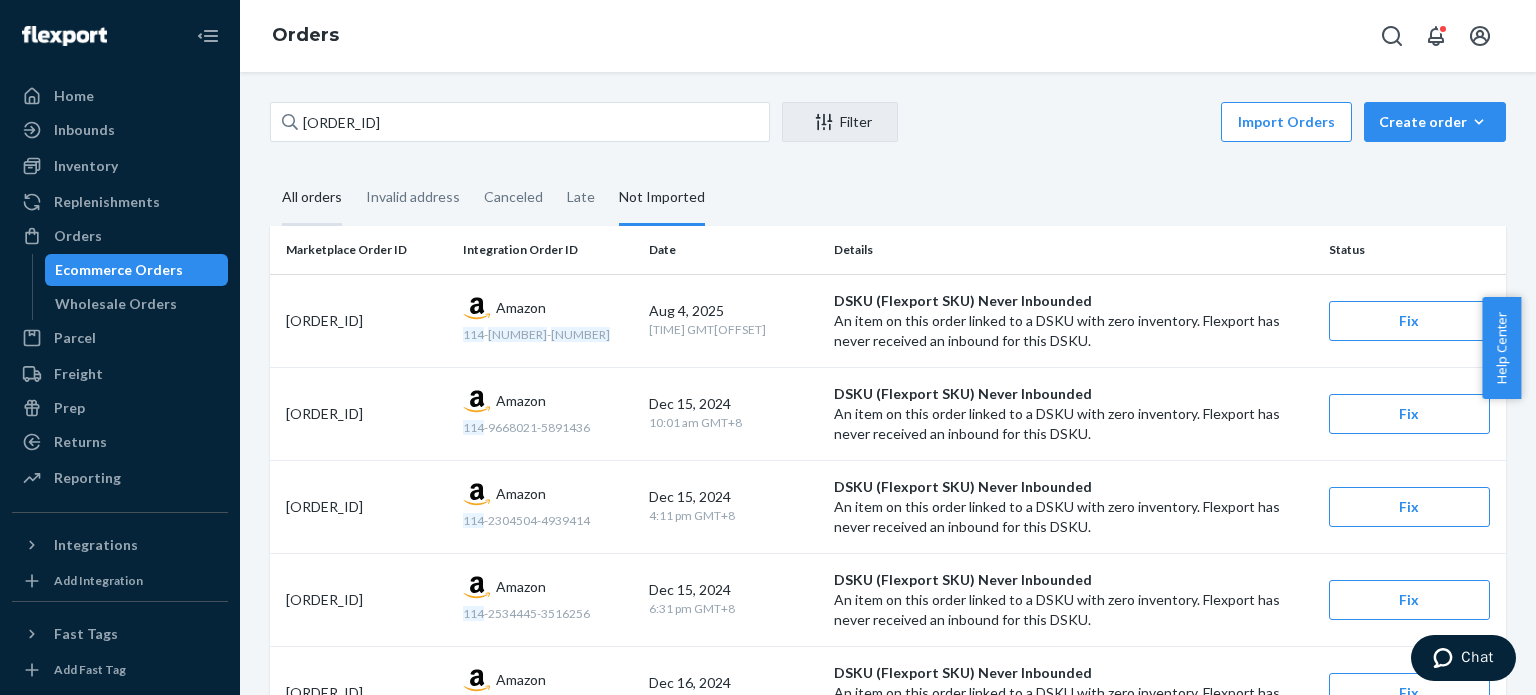 click on "All orders" at bounding box center (312, 198) 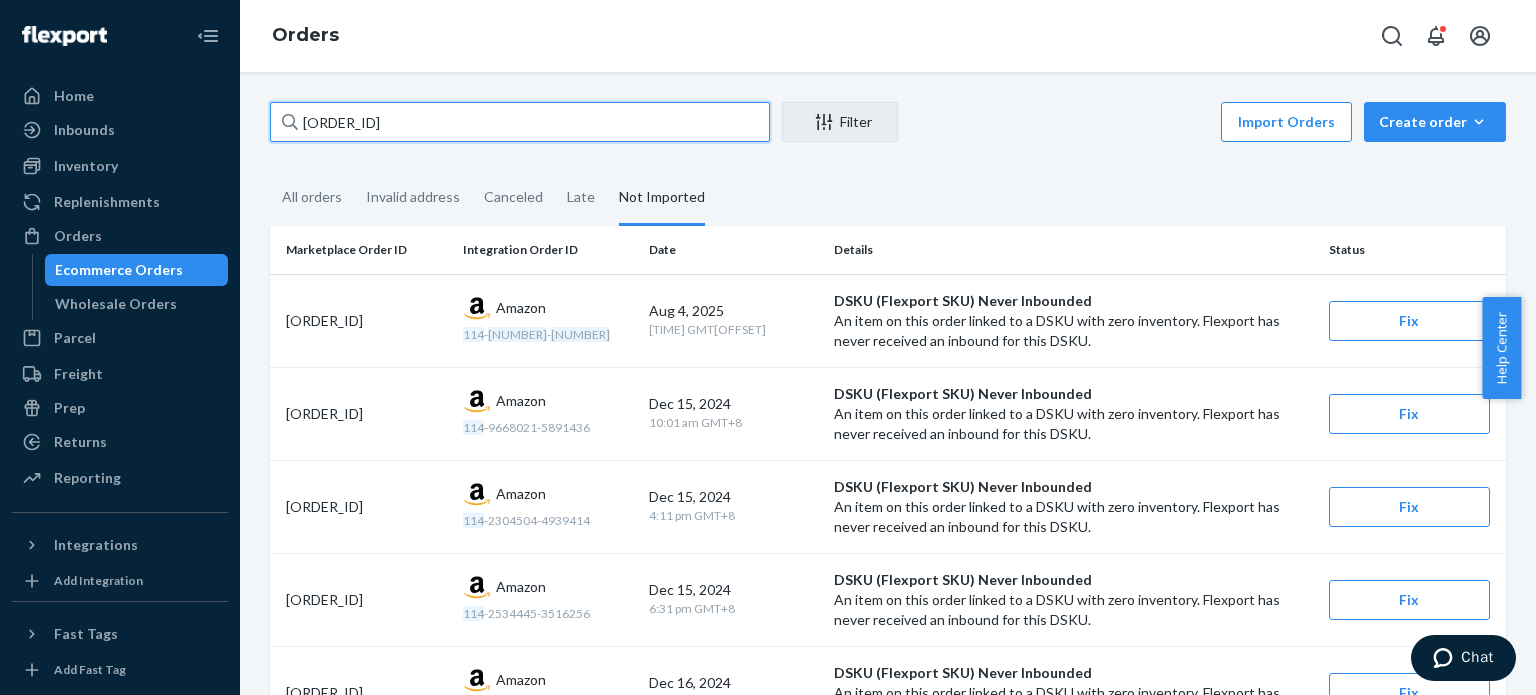 click on "[ORDER_ID]" at bounding box center (520, 122) 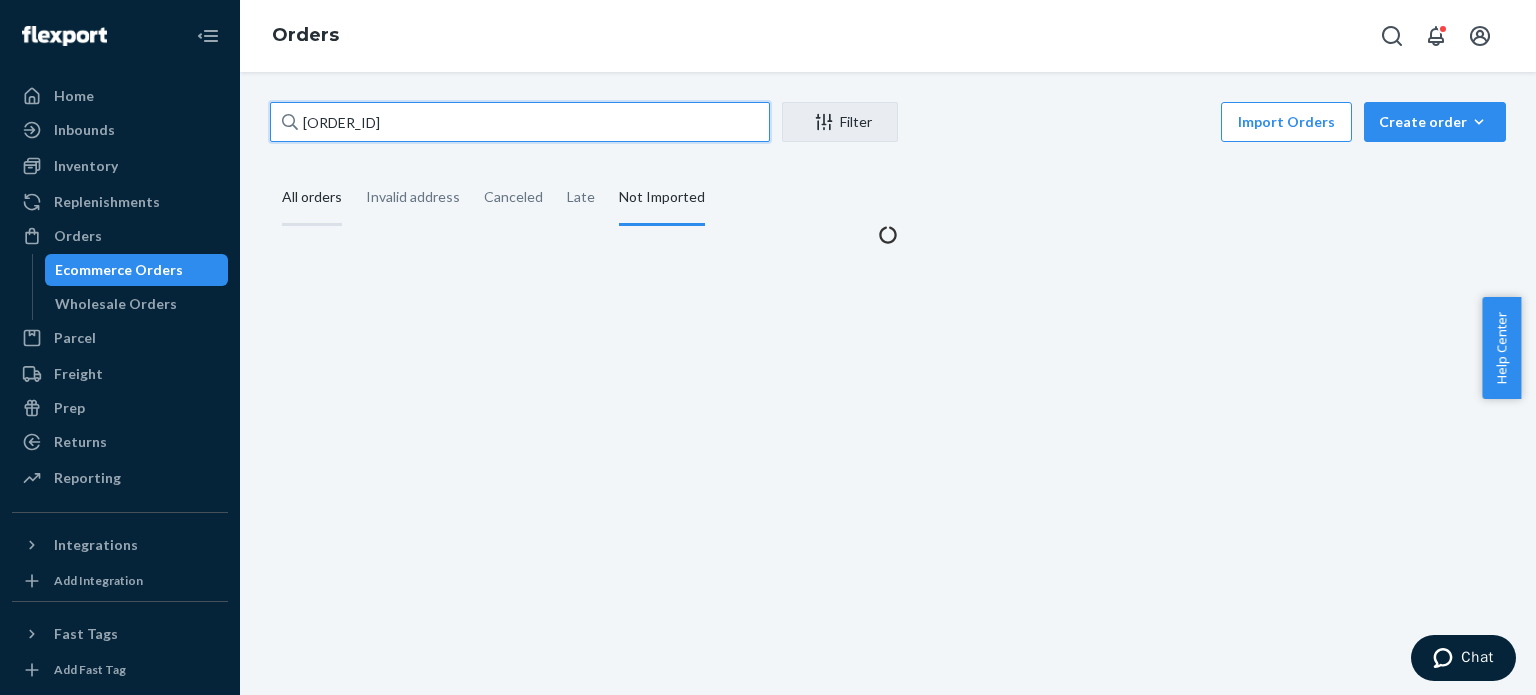 type on "112-7855309-6728227" 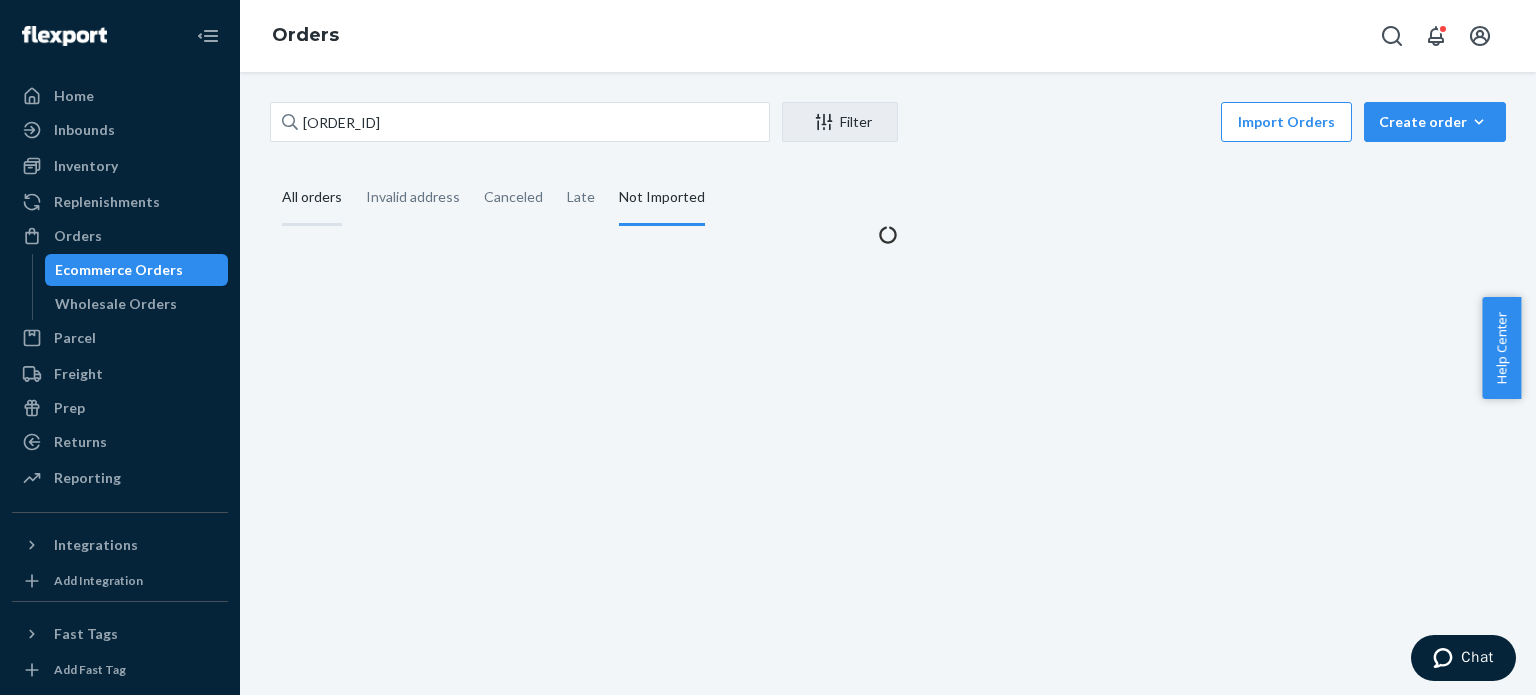 click on "All orders" at bounding box center [312, 198] 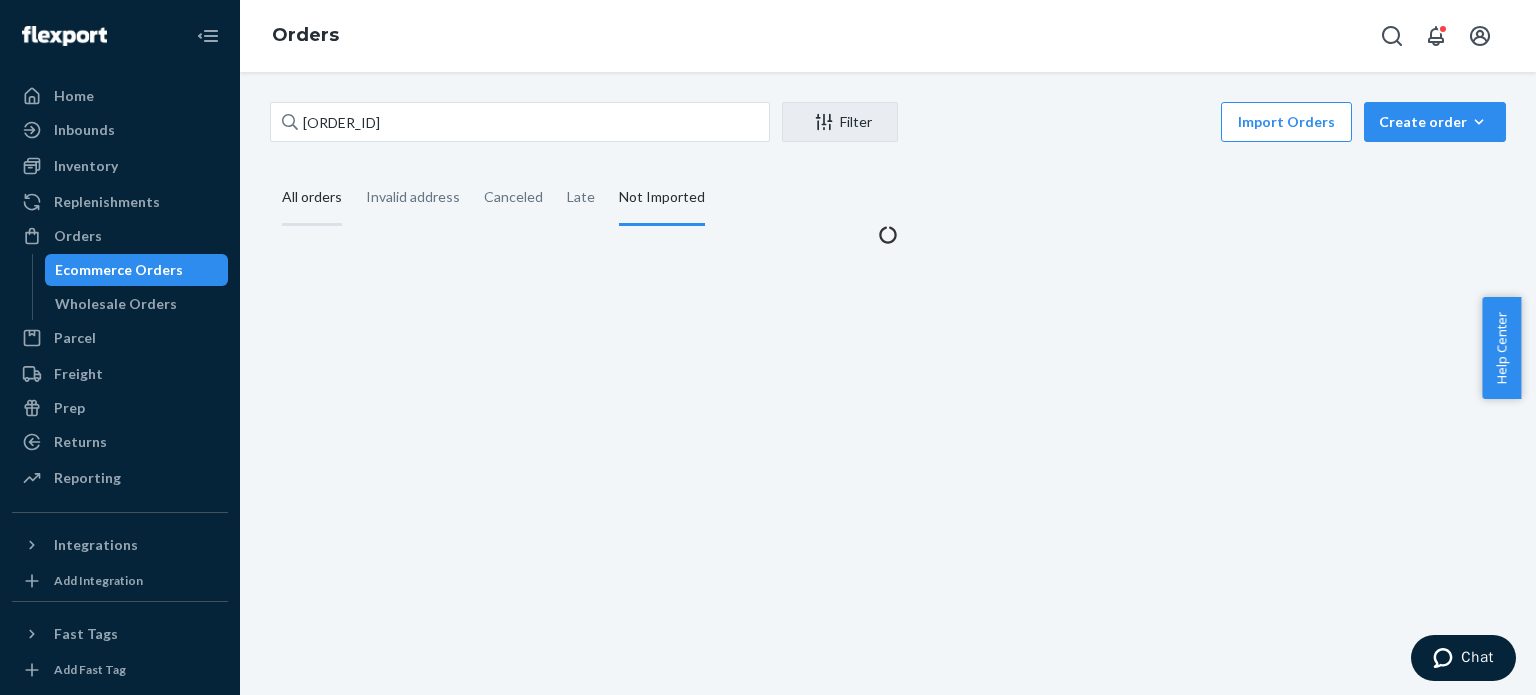 click on "All orders" at bounding box center [270, 171] 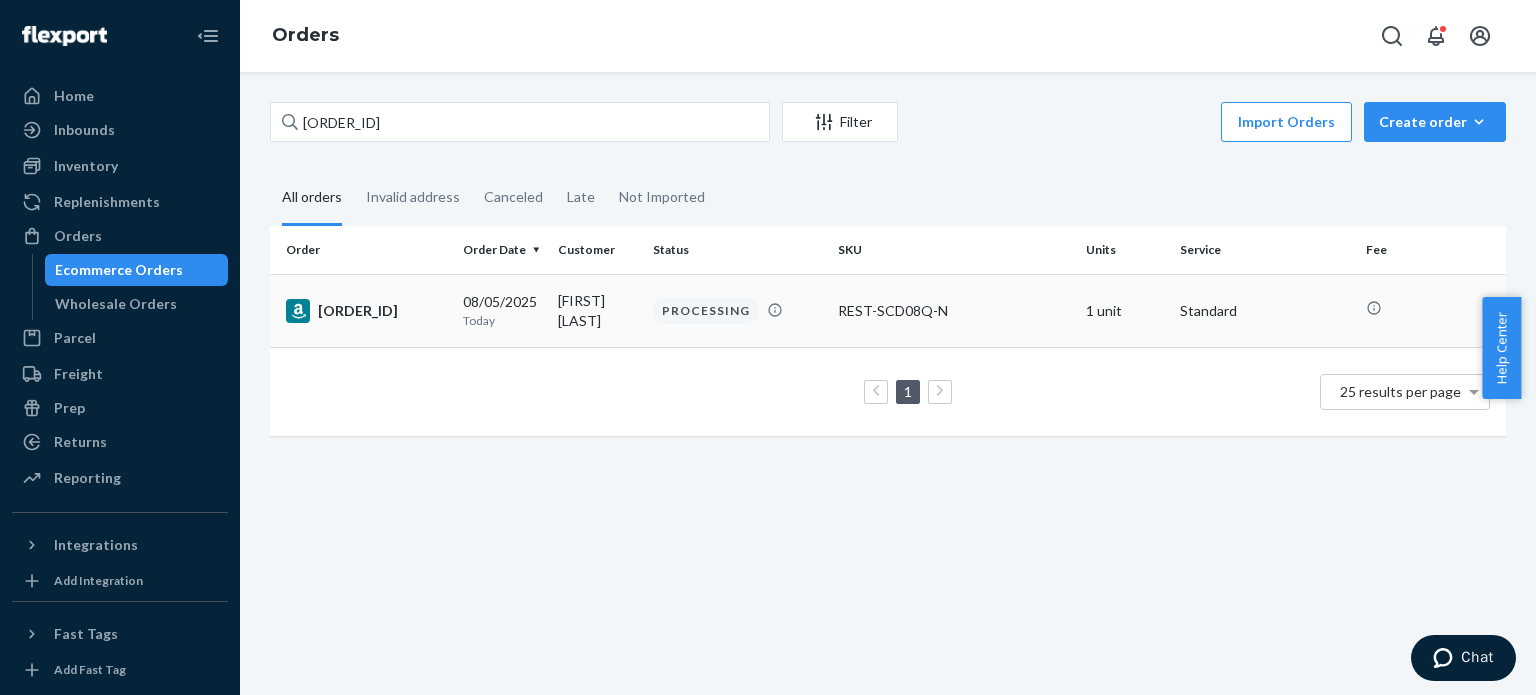 click on "112-7855309-6728227" at bounding box center (366, 311) 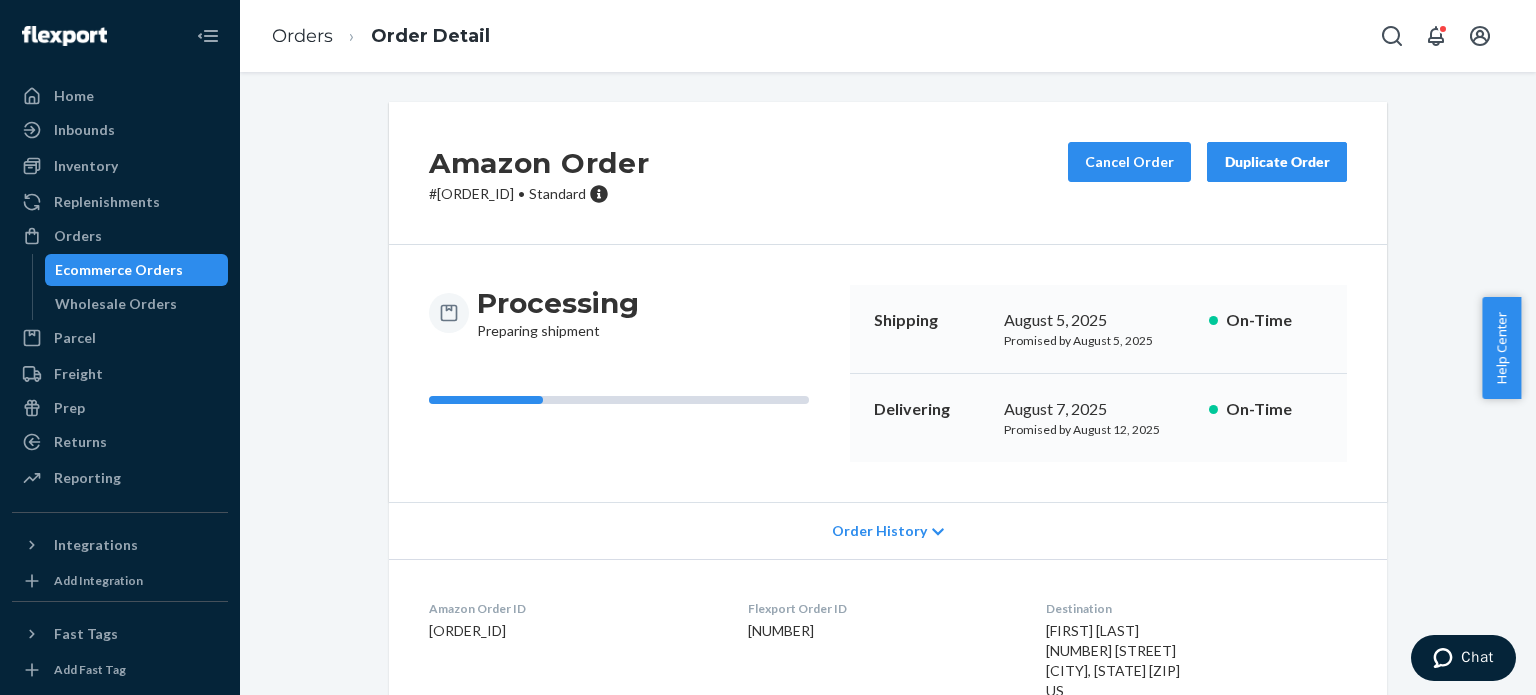 scroll, scrollTop: 200, scrollLeft: 0, axis: vertical 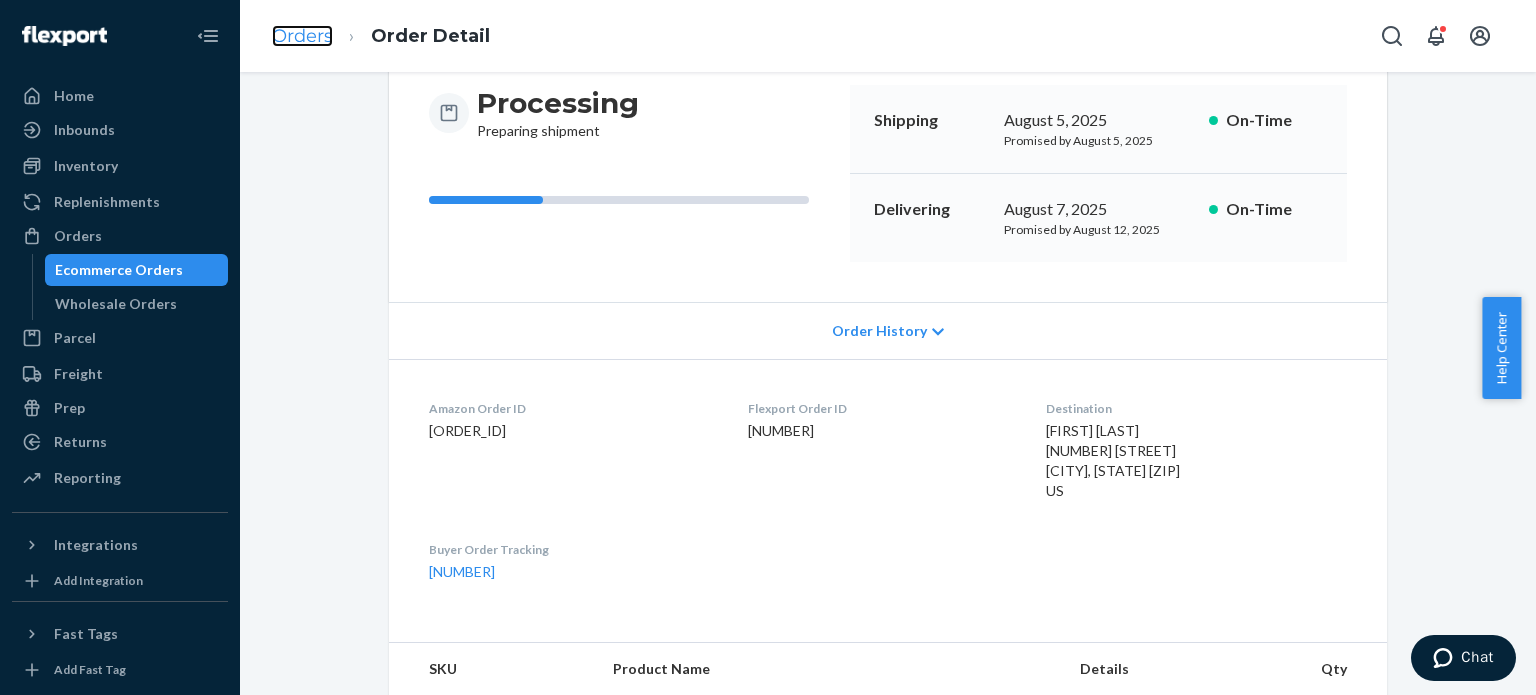 click on "Orders" at bounding box center [302, 36] 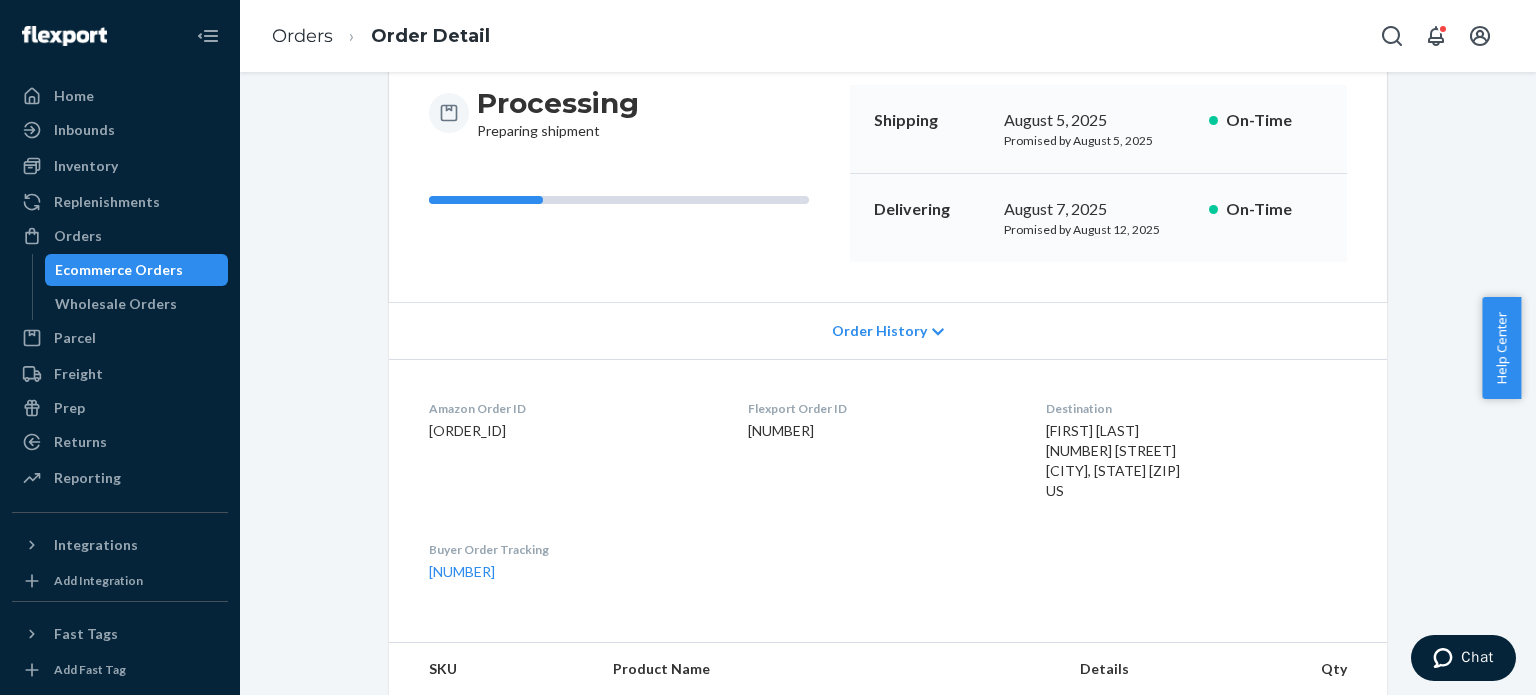 scroll, scrollTop: 0, scrollLeft: 0, axis: both 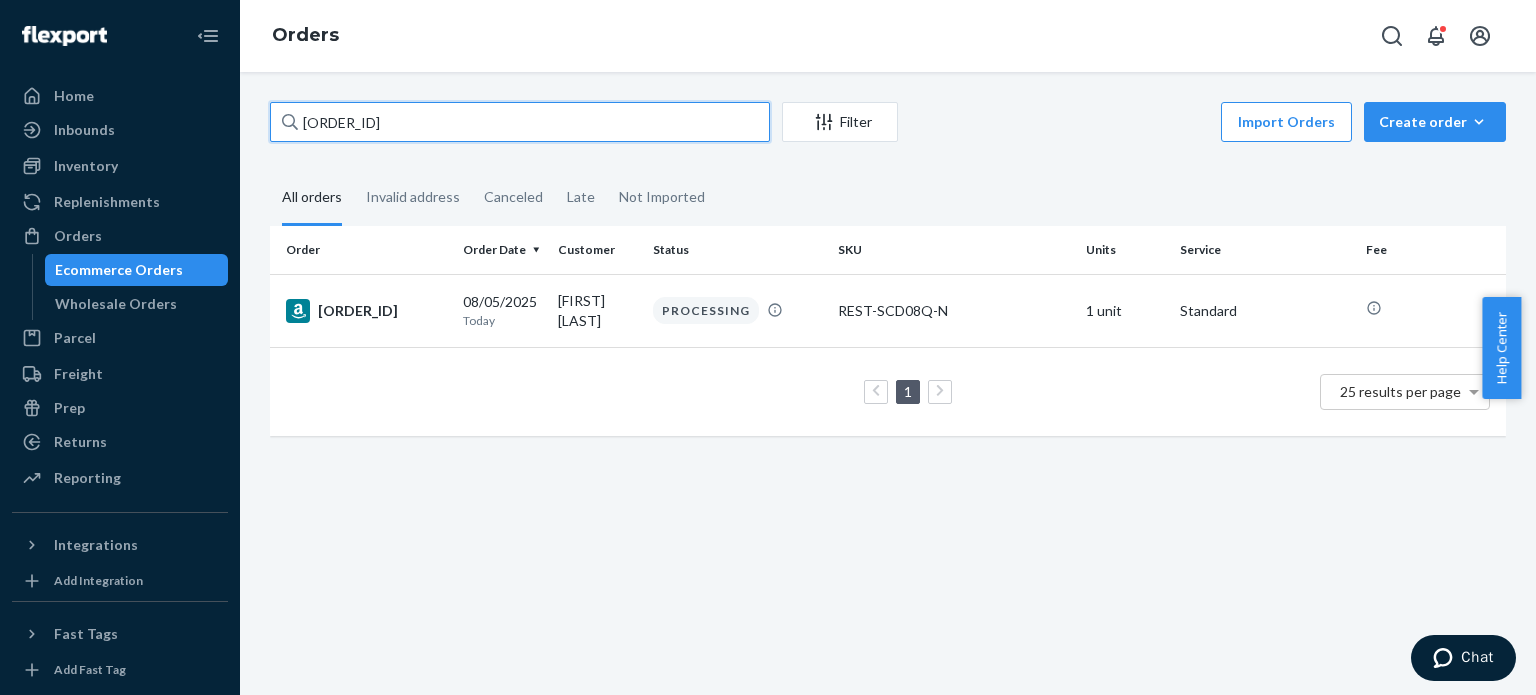 click on "112-7855309-6728227" at bounding box center (520, 122) 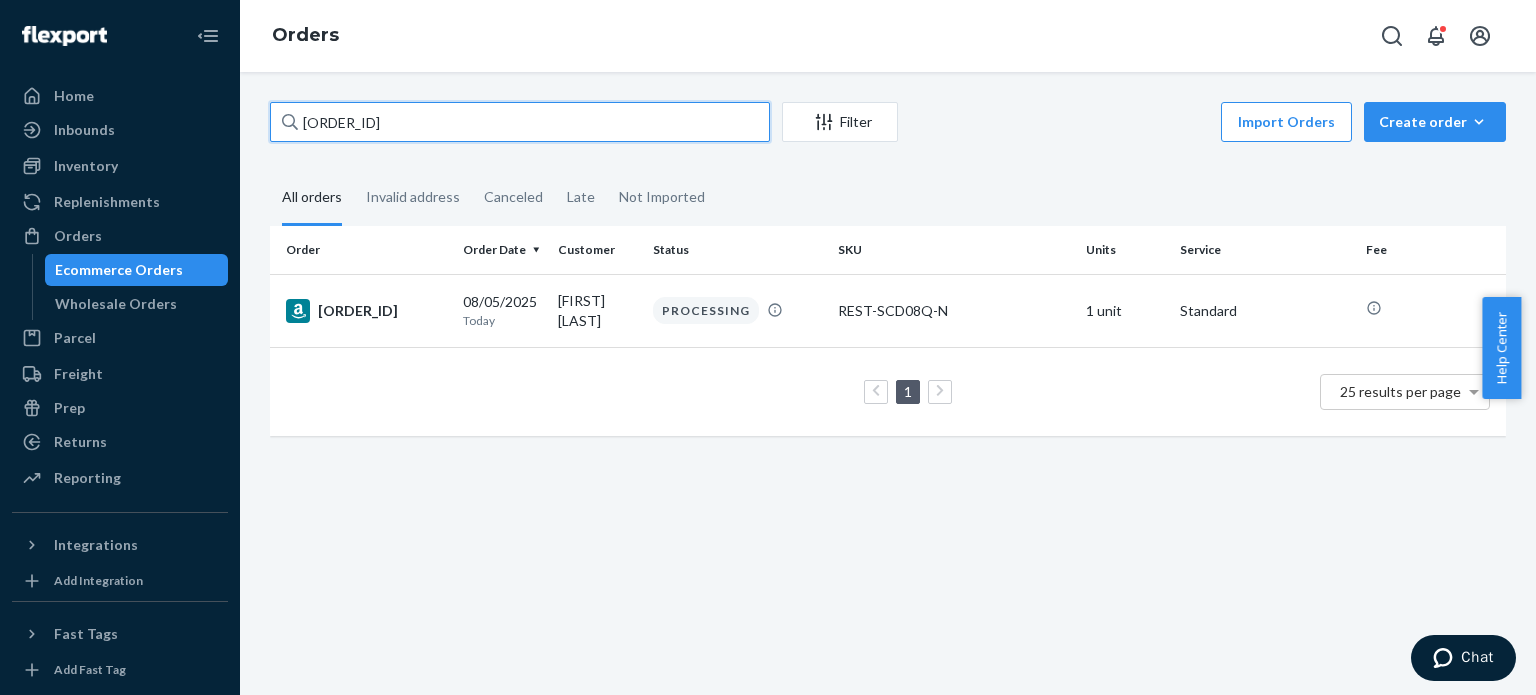 click on "112-7855309-6728227" at bounding box center (520, 122) 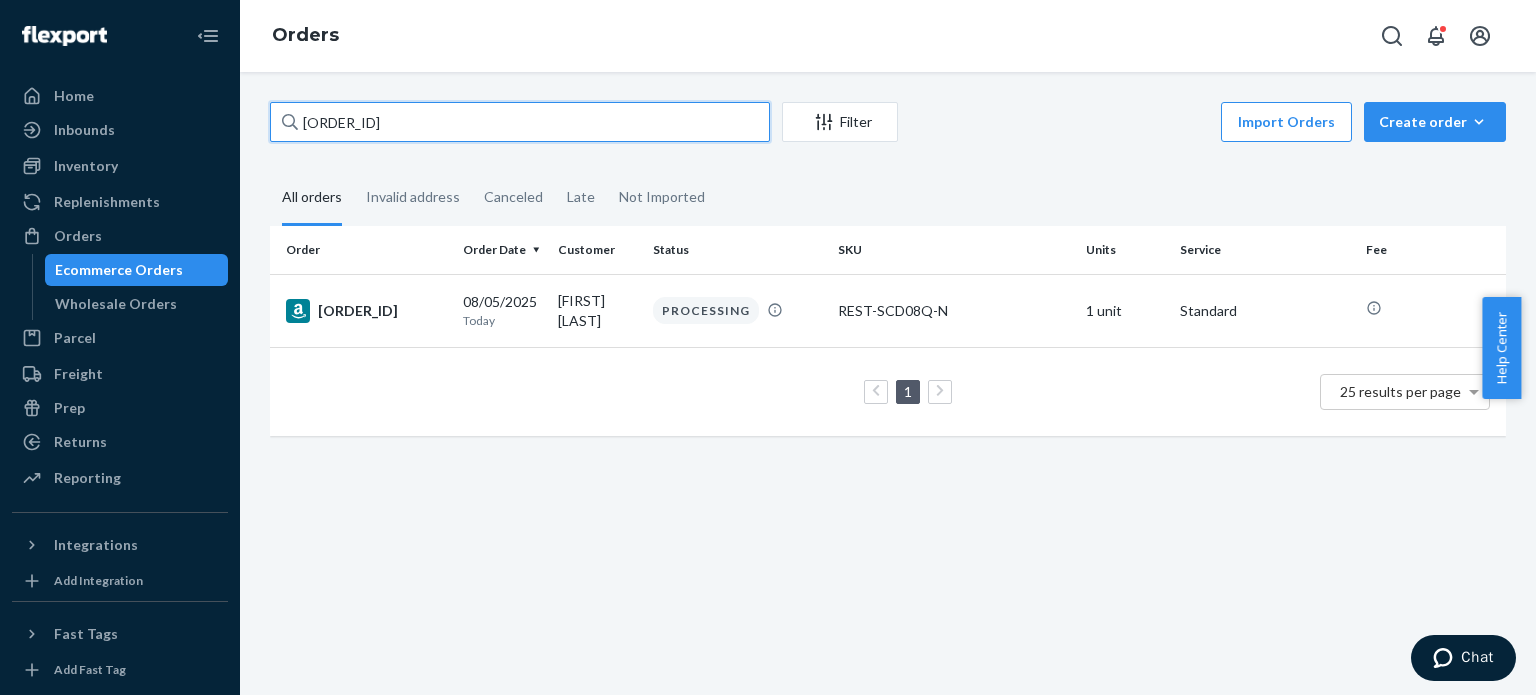 paste on "3-2774711-0173836" 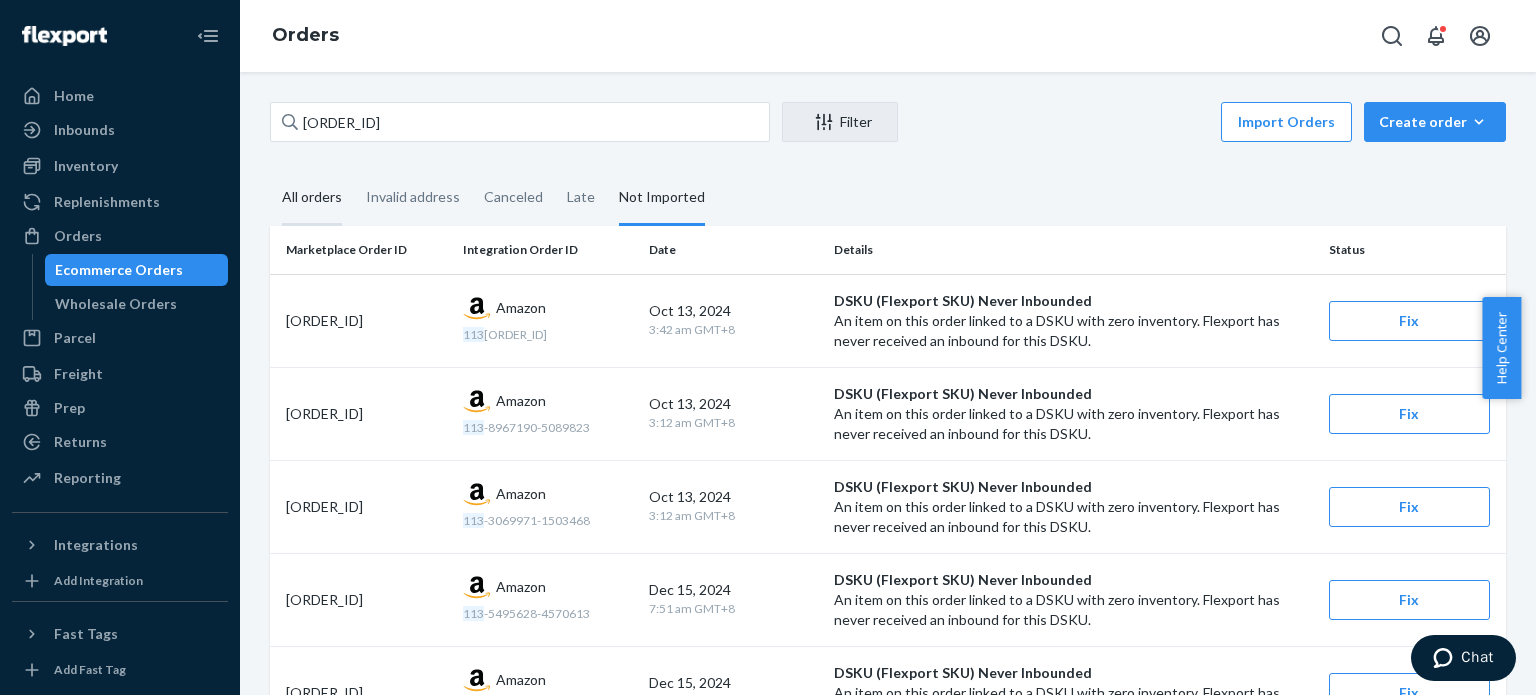click on "All orders" at bounding box center (312, 198) 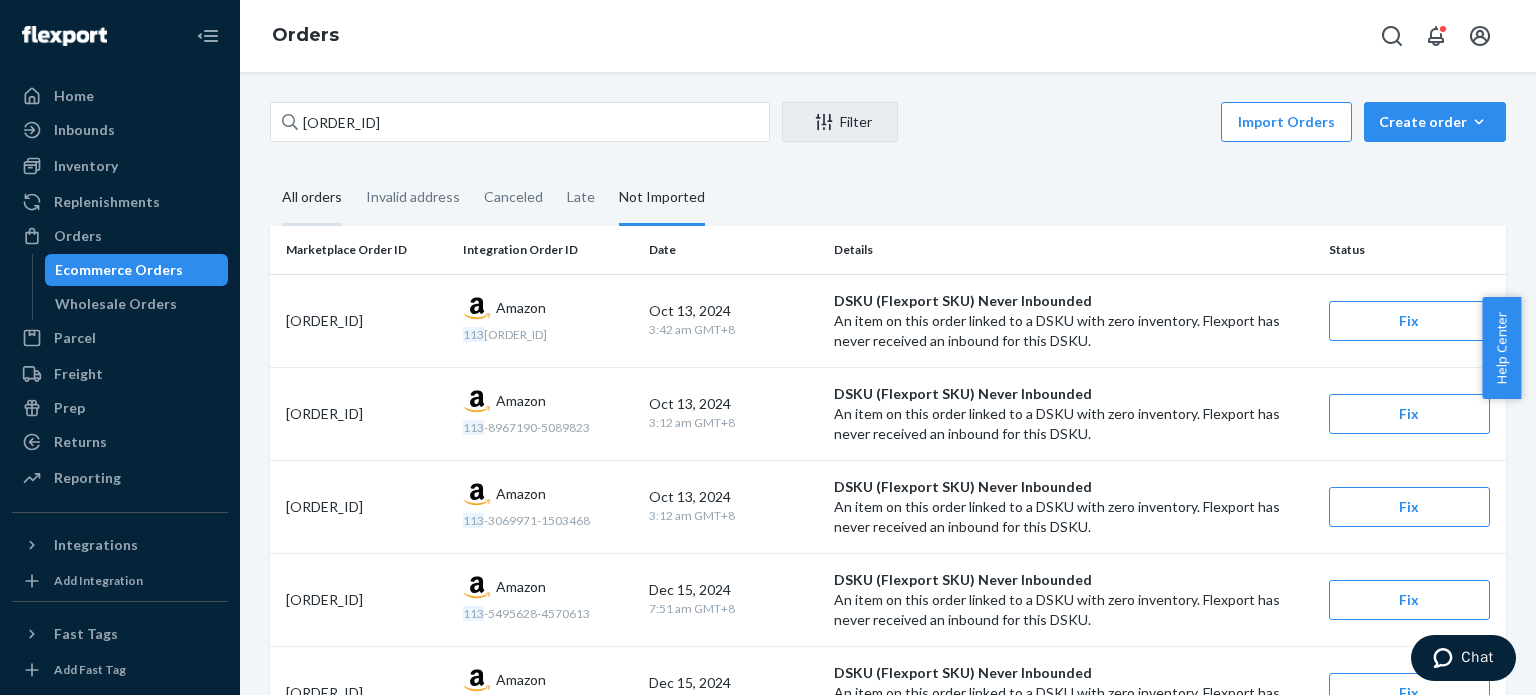 click on "All orders" at bounding box center [270, 171] 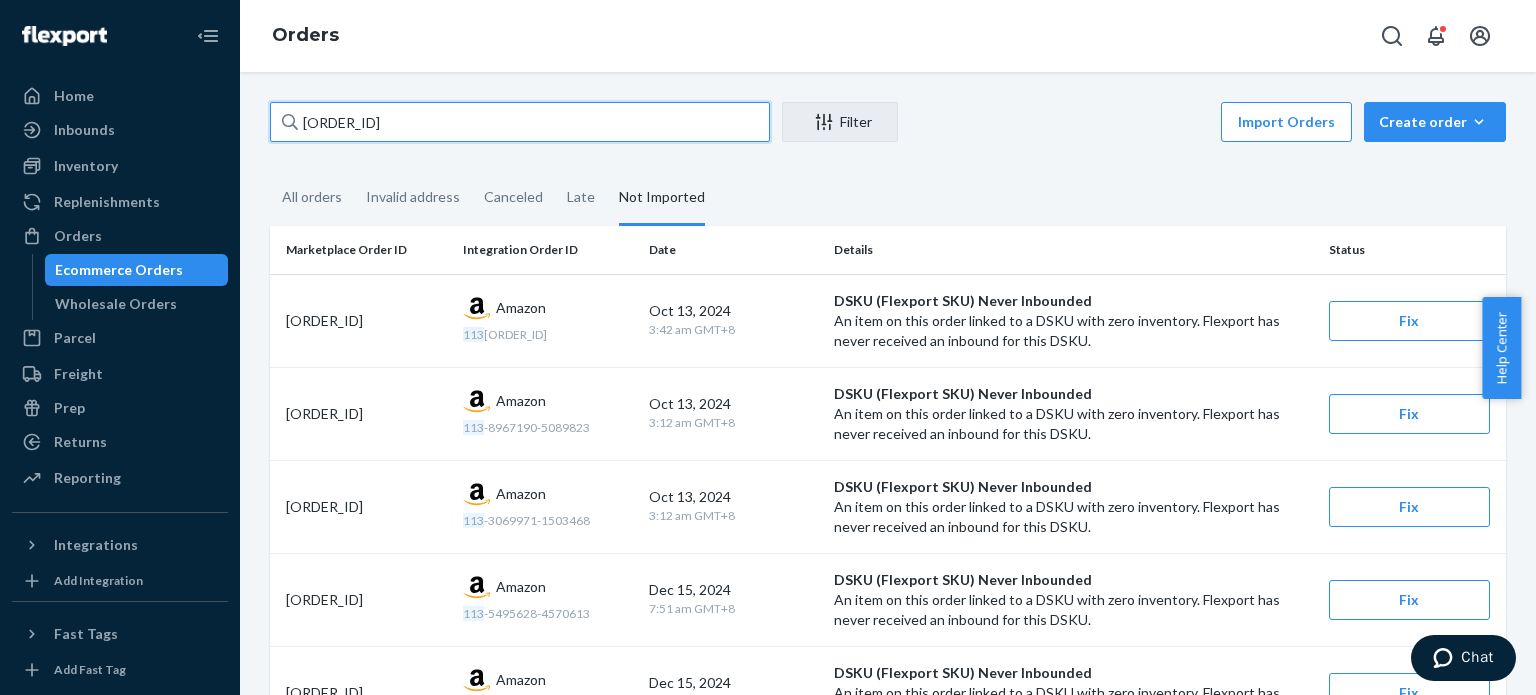 click on "113-2774711-0173836" at bounding box center [520, 122] 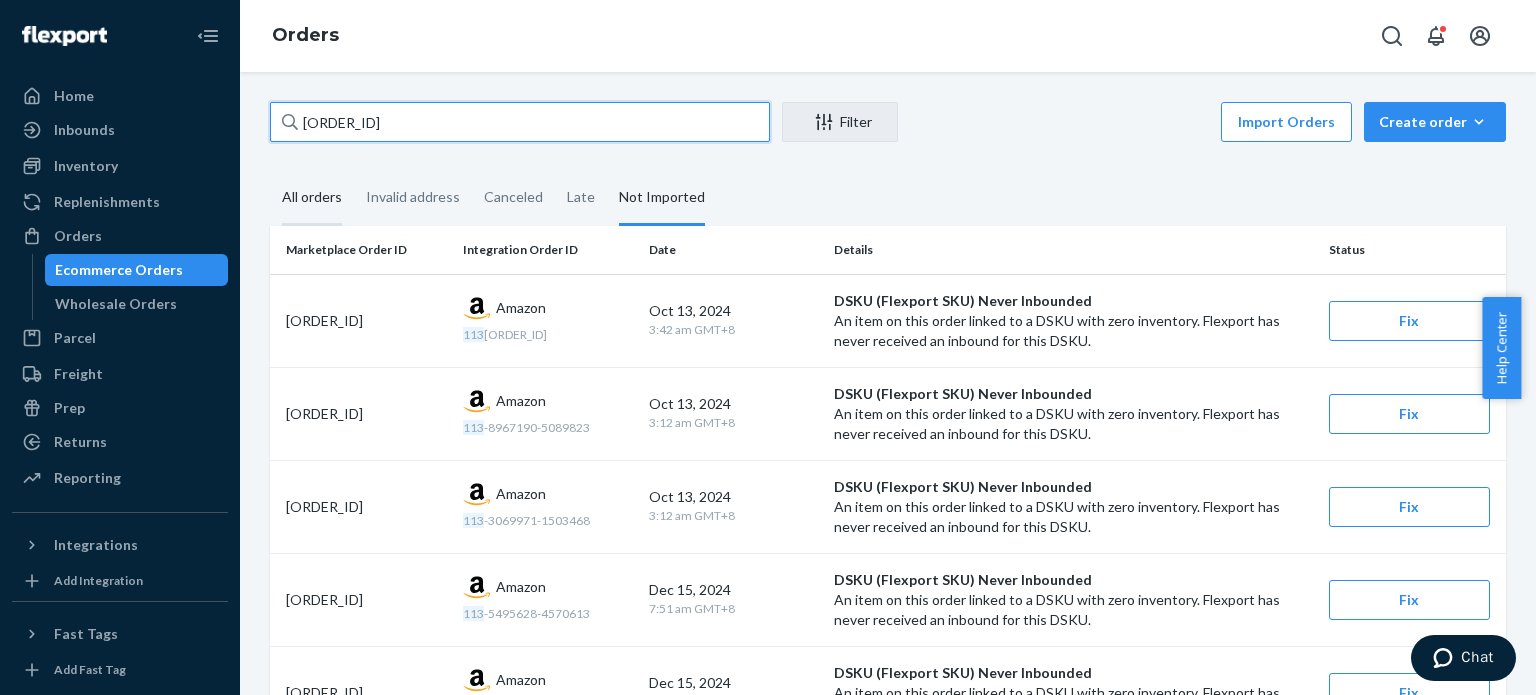 paste on "1-1034110-4965023" 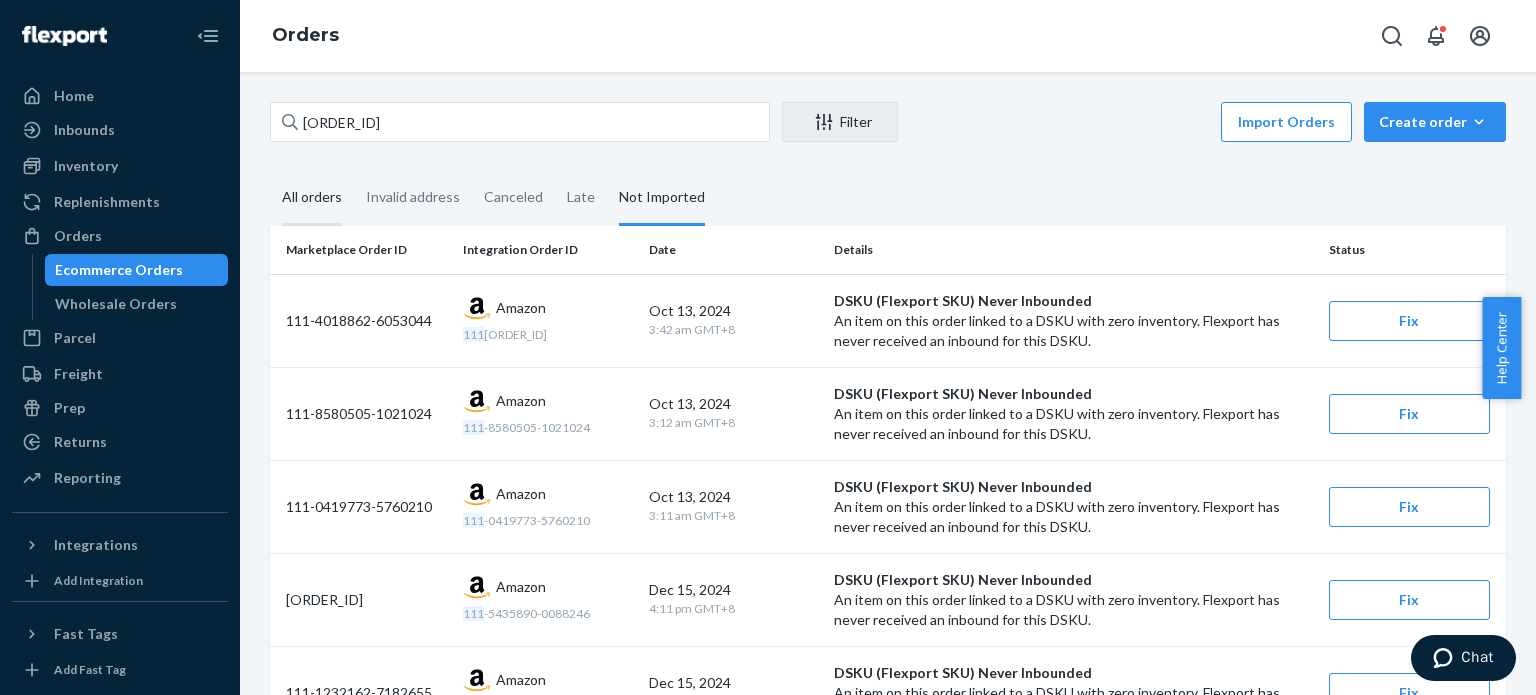 click on "All orders" at bounding box center [312, 198] 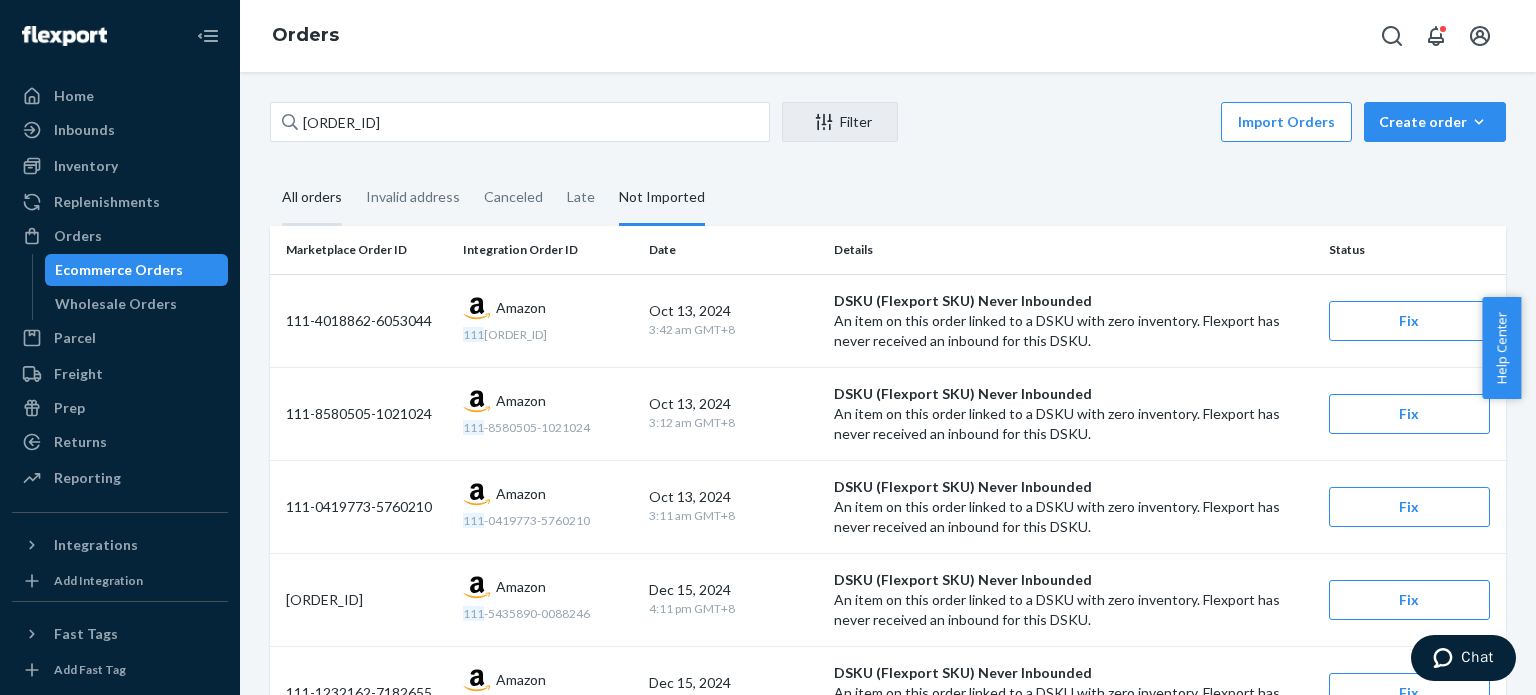 click on "All orders" at bounding box center [270, 171] 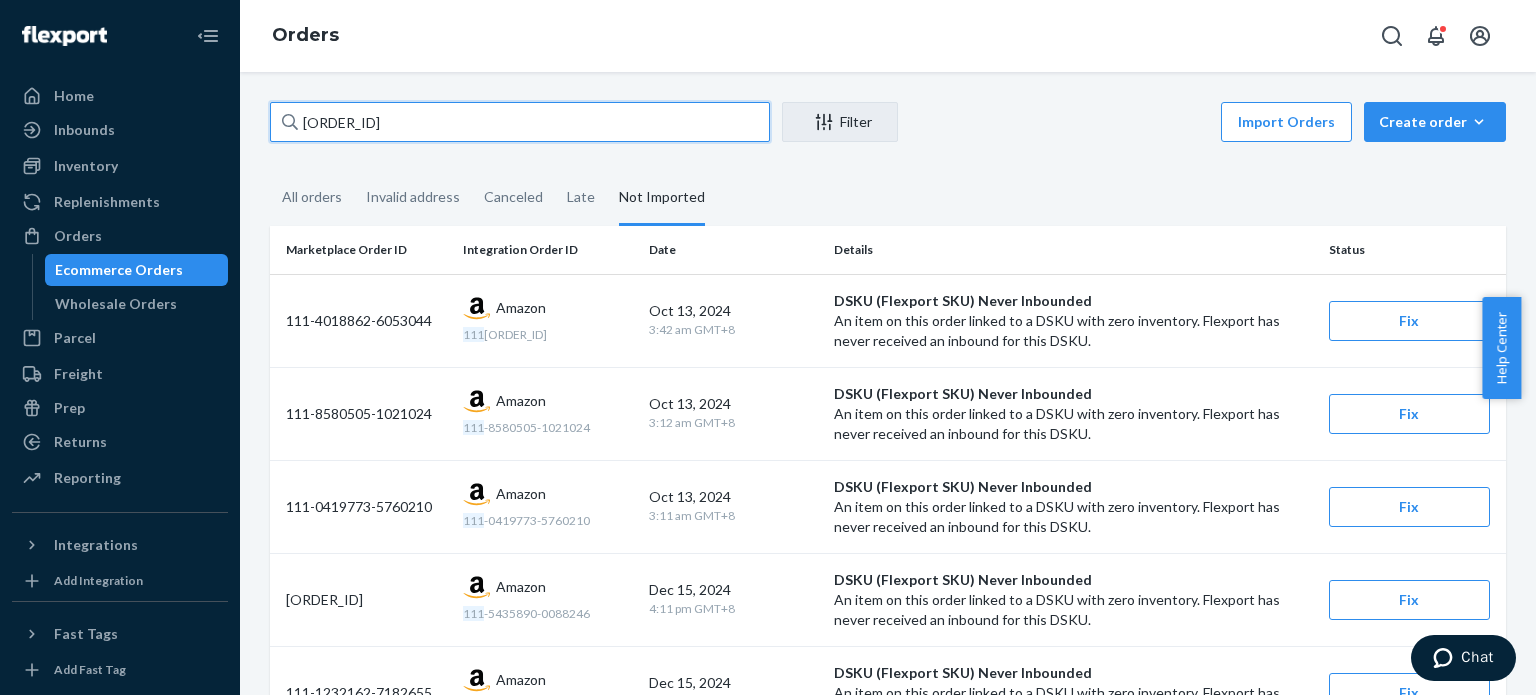 click on "111-1034110-4965023" at bounding box center [520, 122] 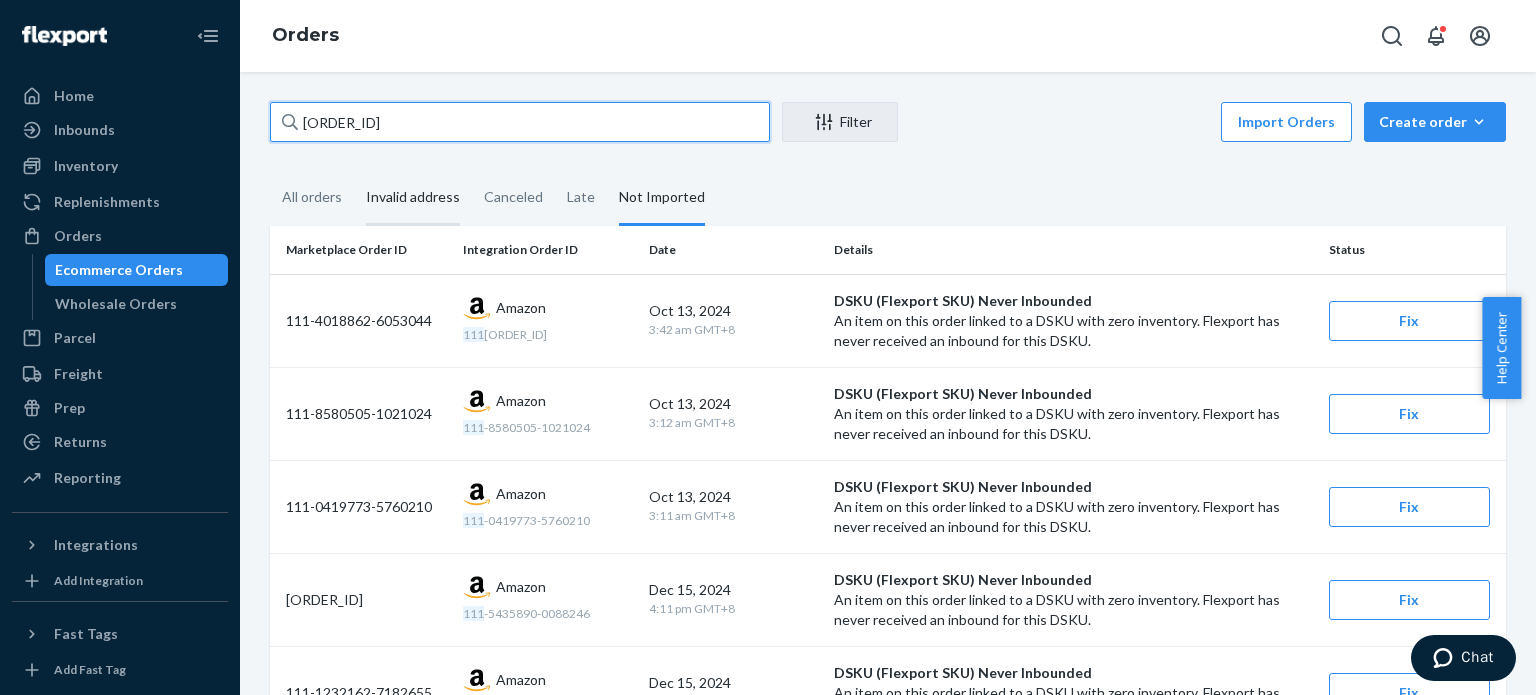 paste on "5990640-4777029" 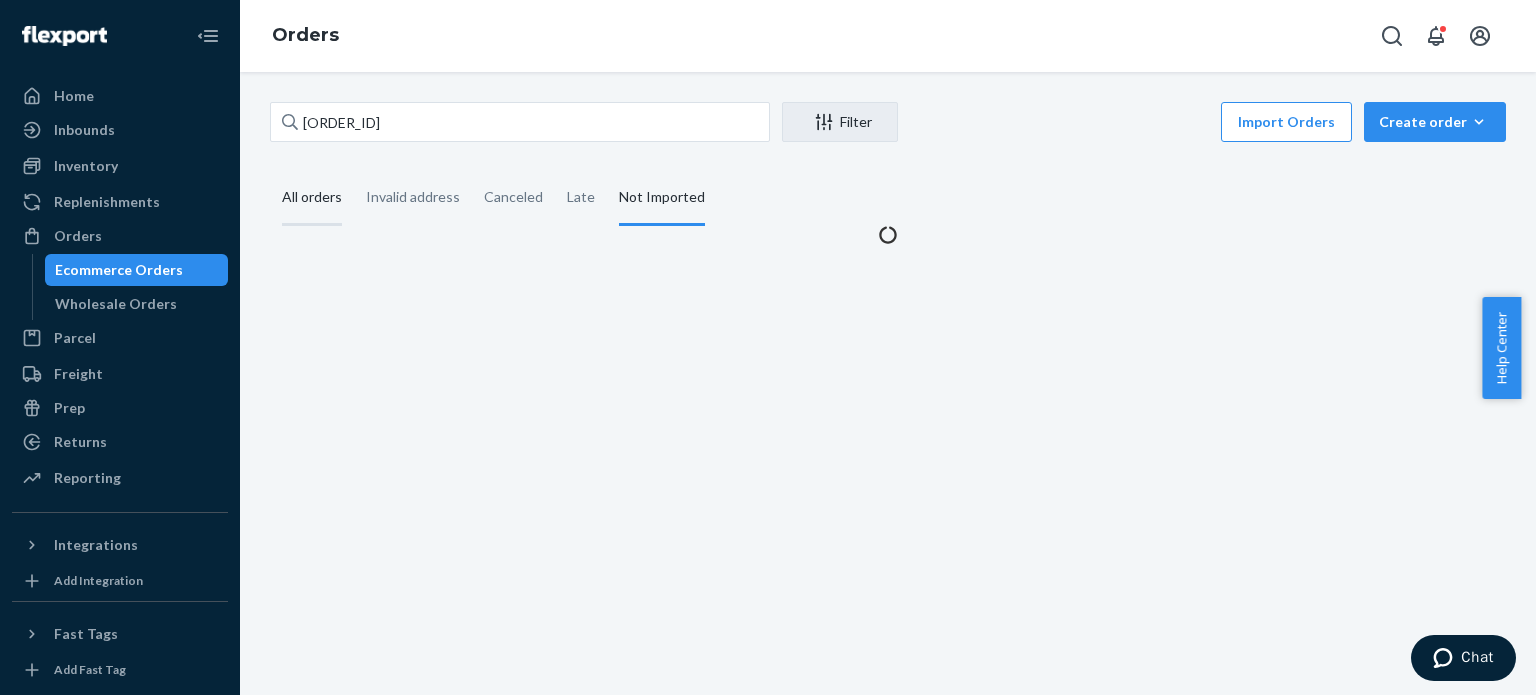 click on "All orders" at bounding box center (312, 198) 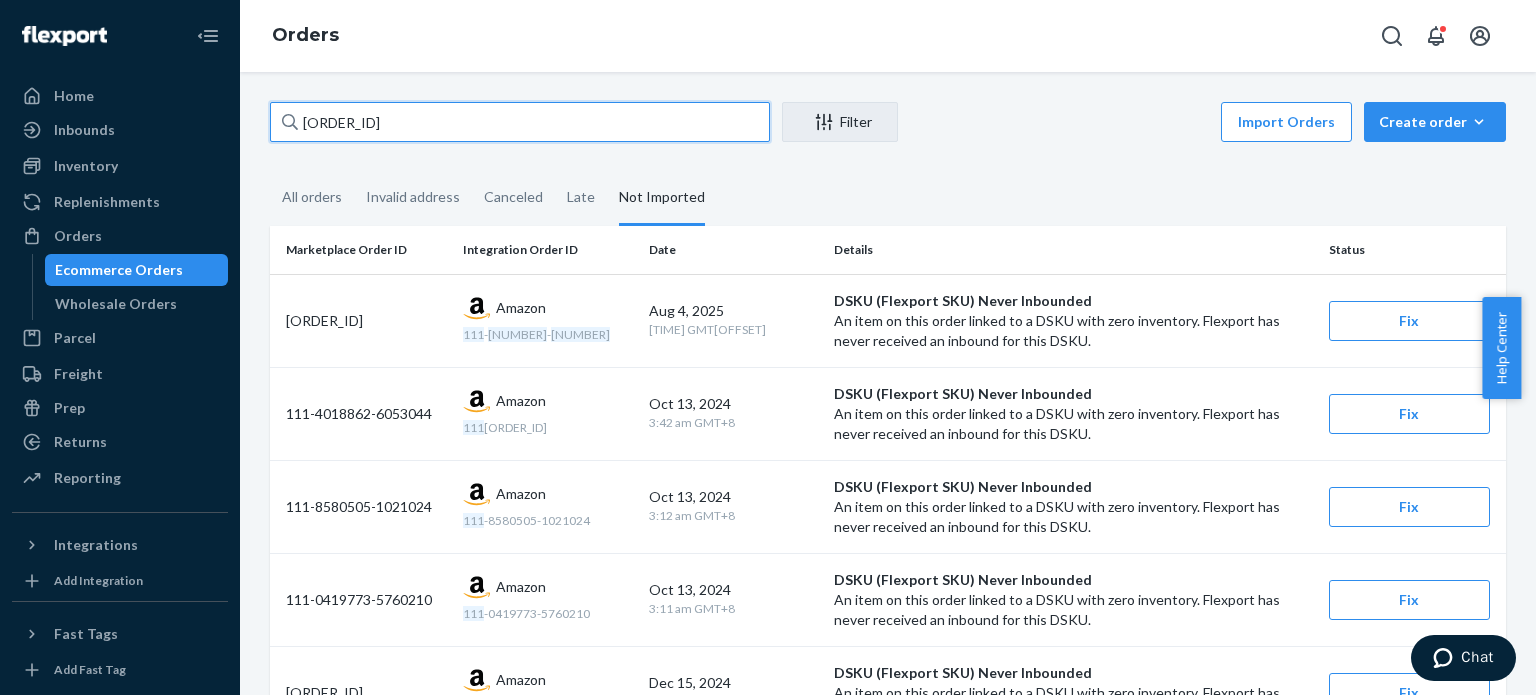 click on "111-5990640-4777029" at bounding box center (520, 122) 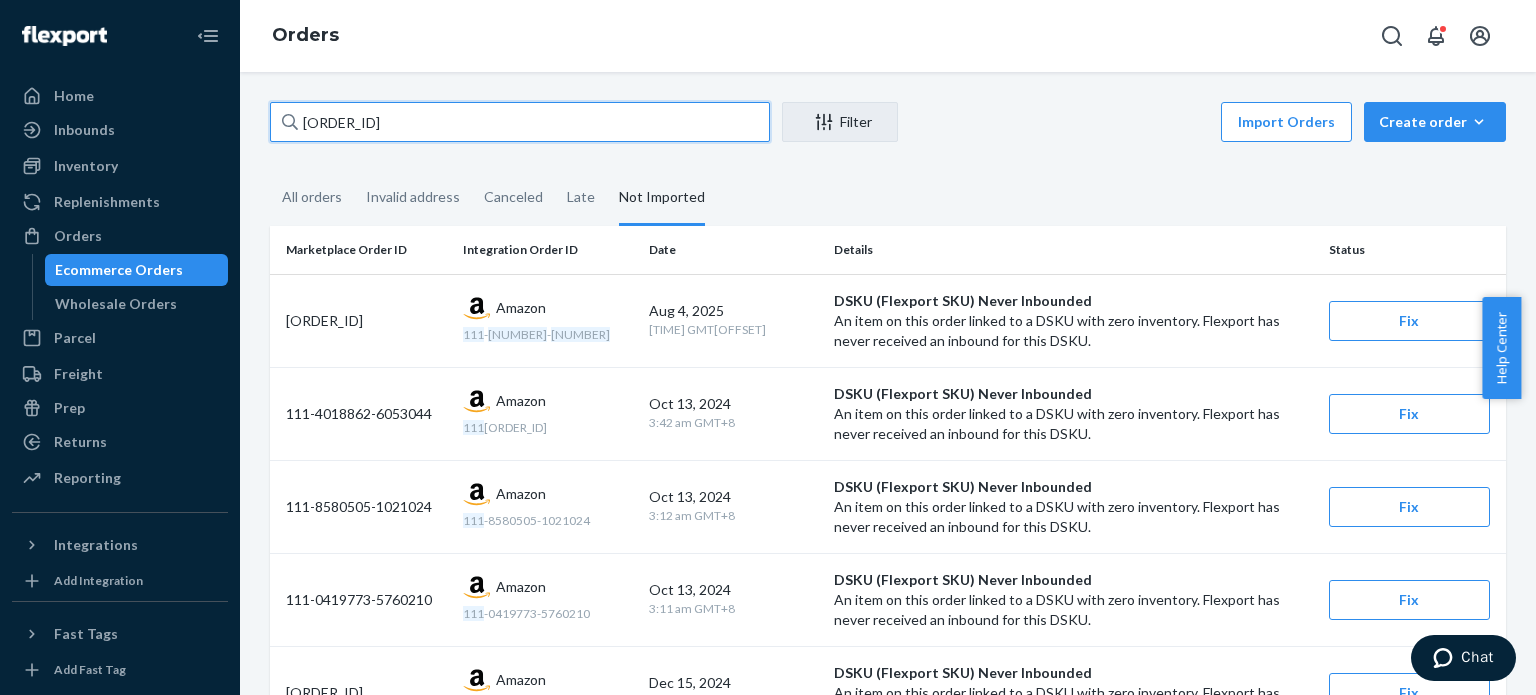 click on "111-5990640-4777029" at bounding box center (520, 122) 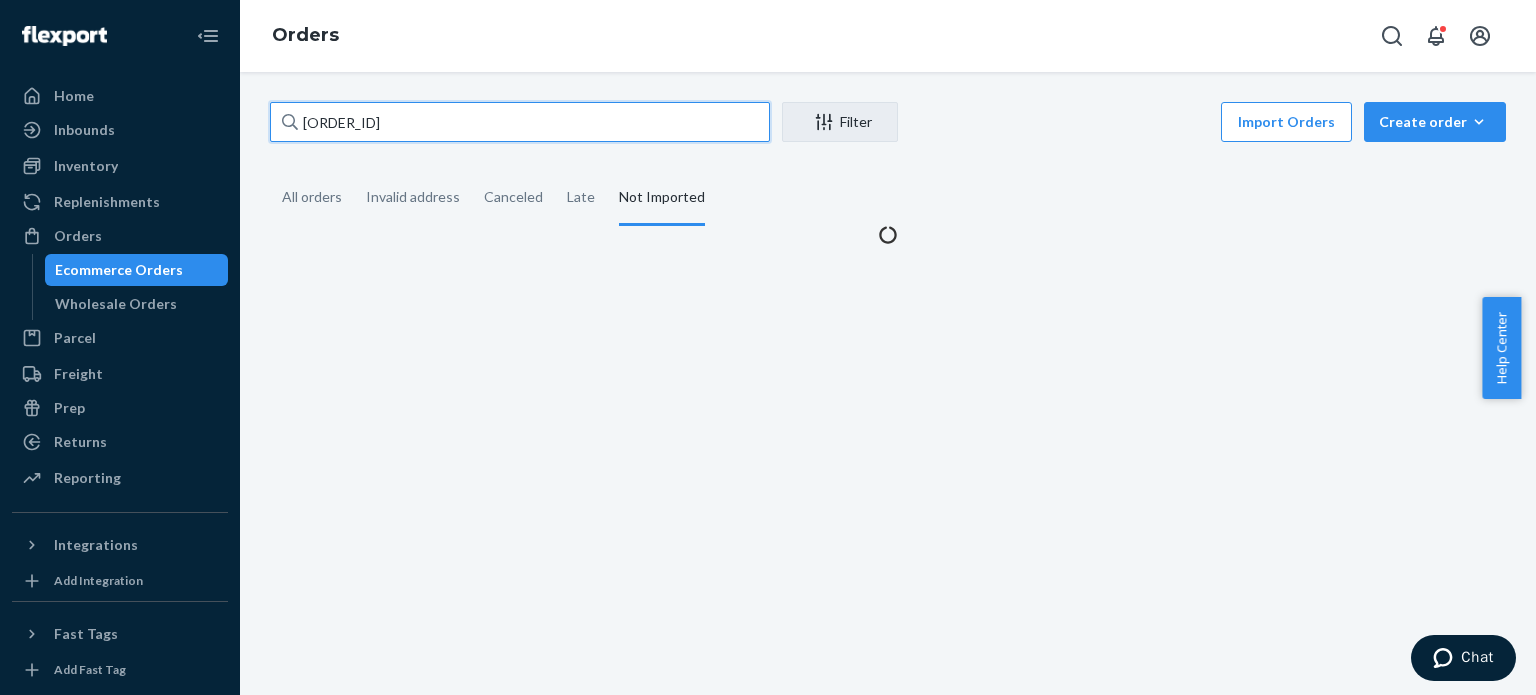 type on "[ORDER_ID]" 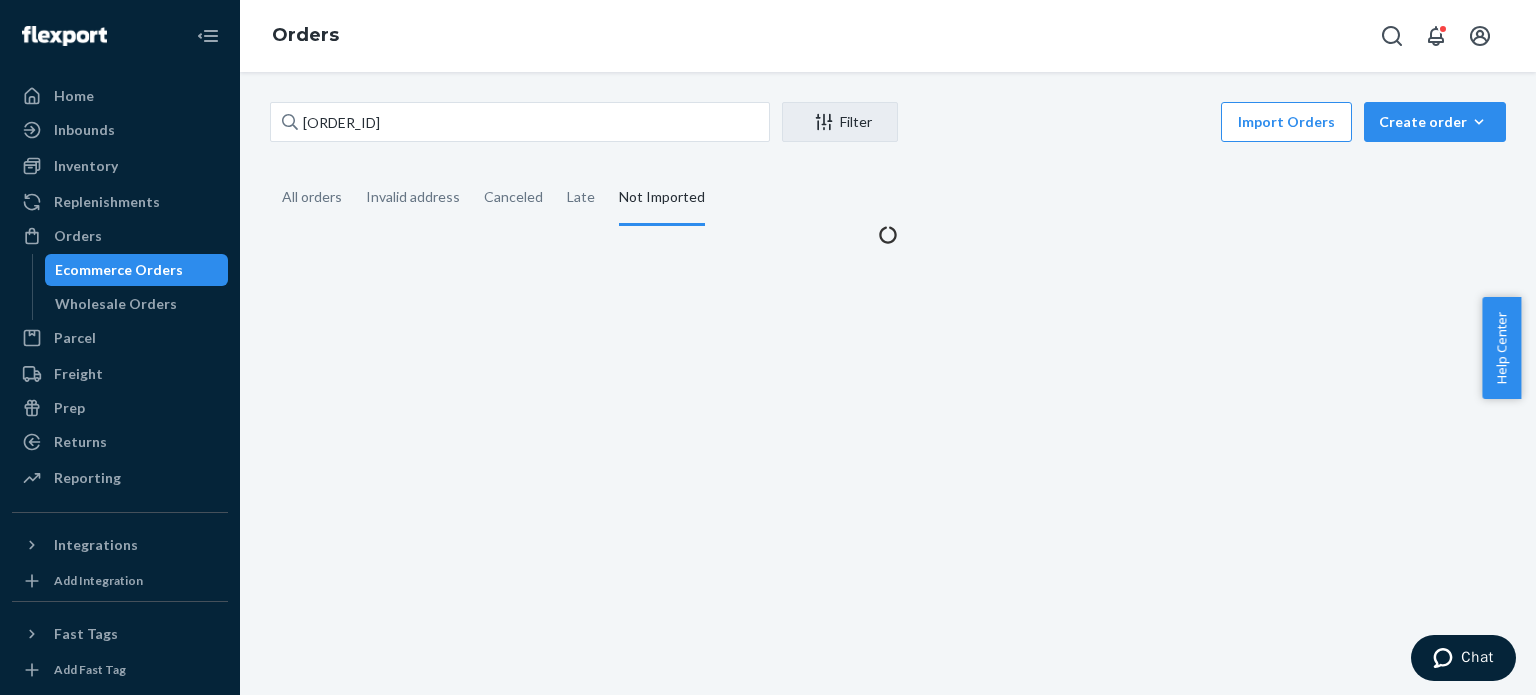click on "Orders" at bounding box center (888, 36) 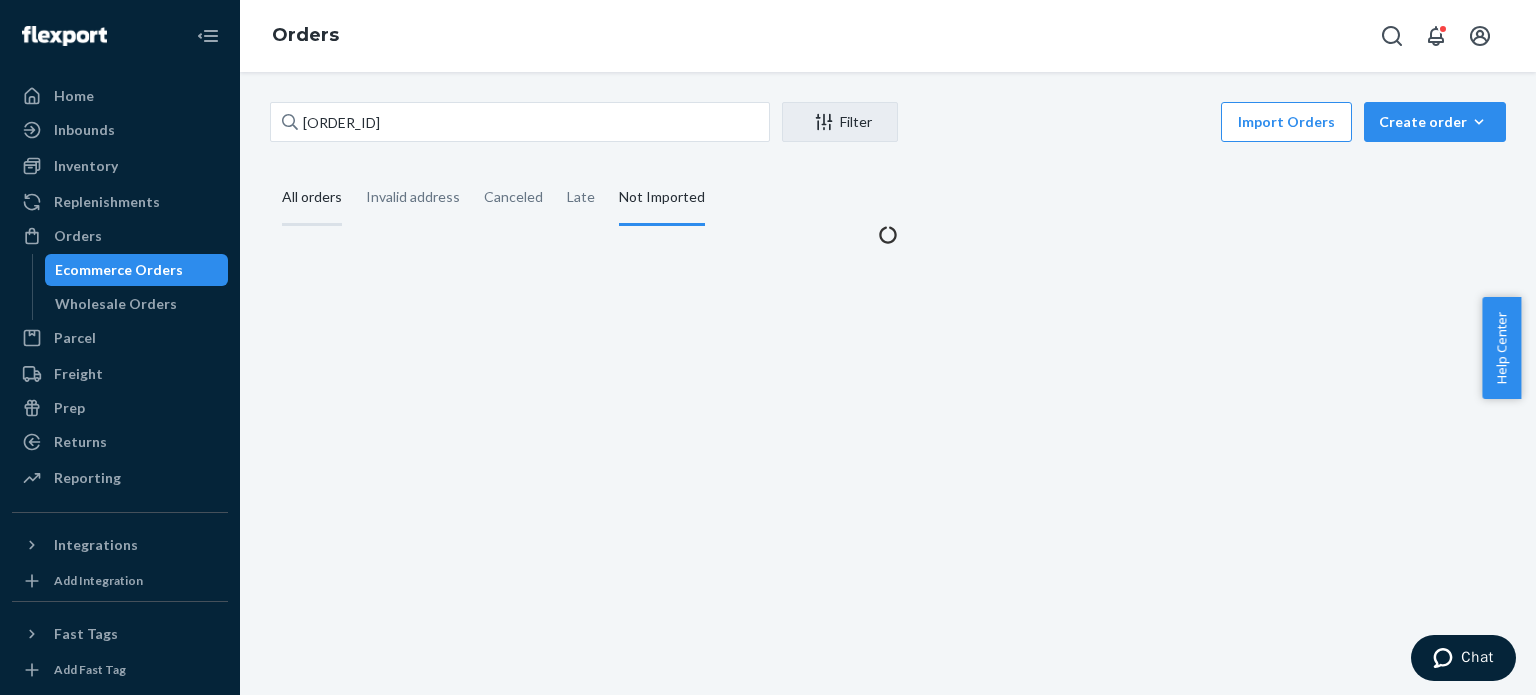 click on "All orders" at bounding box center (312, 198) 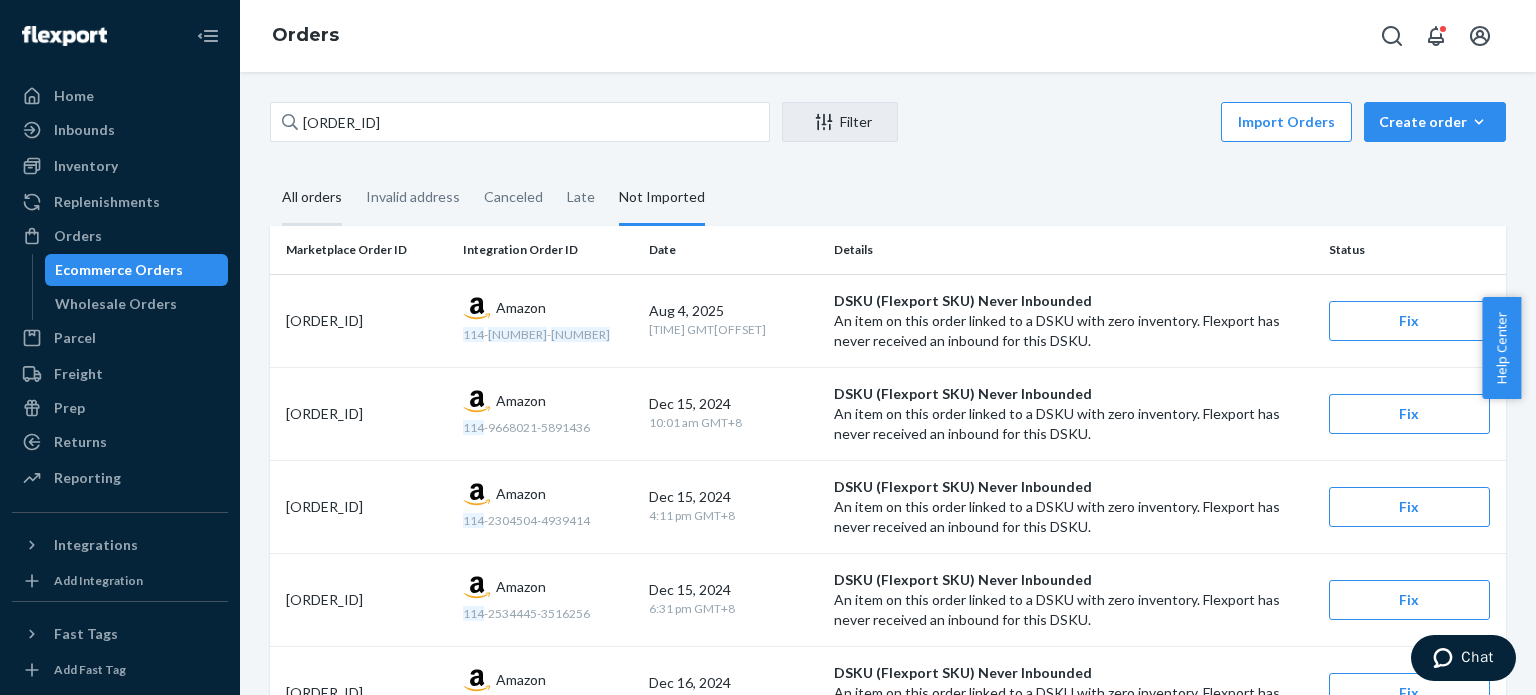 click on "All orders" at bounding box center (312, 198) 